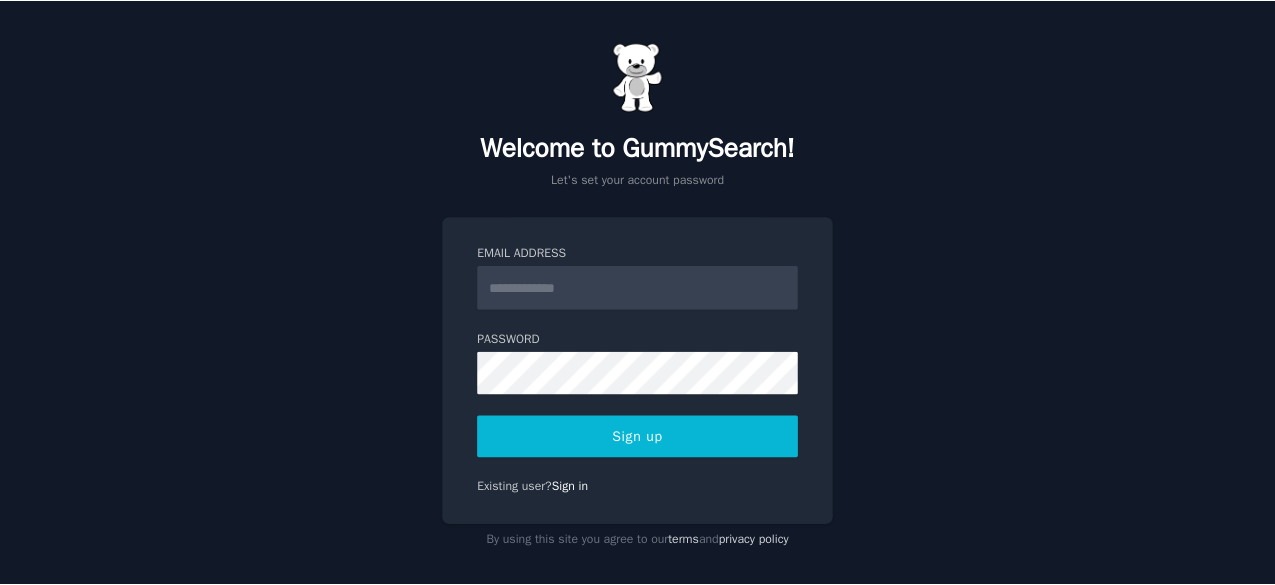 scroll, scrollTop: 0, scrollLeft: 0, axis: both 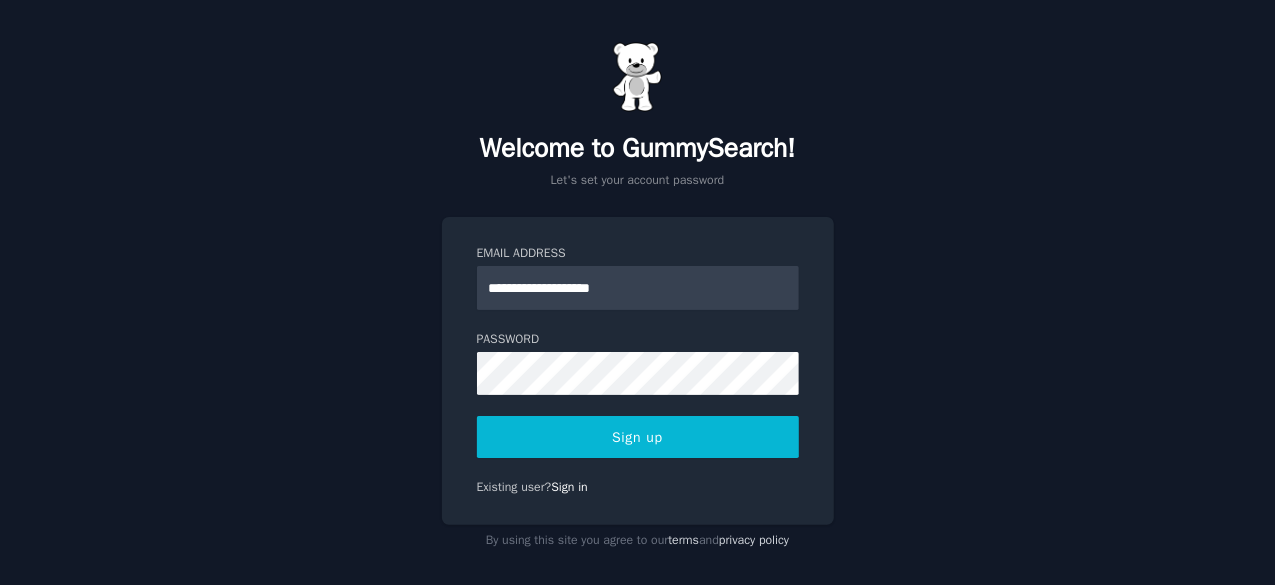 type on "**********" 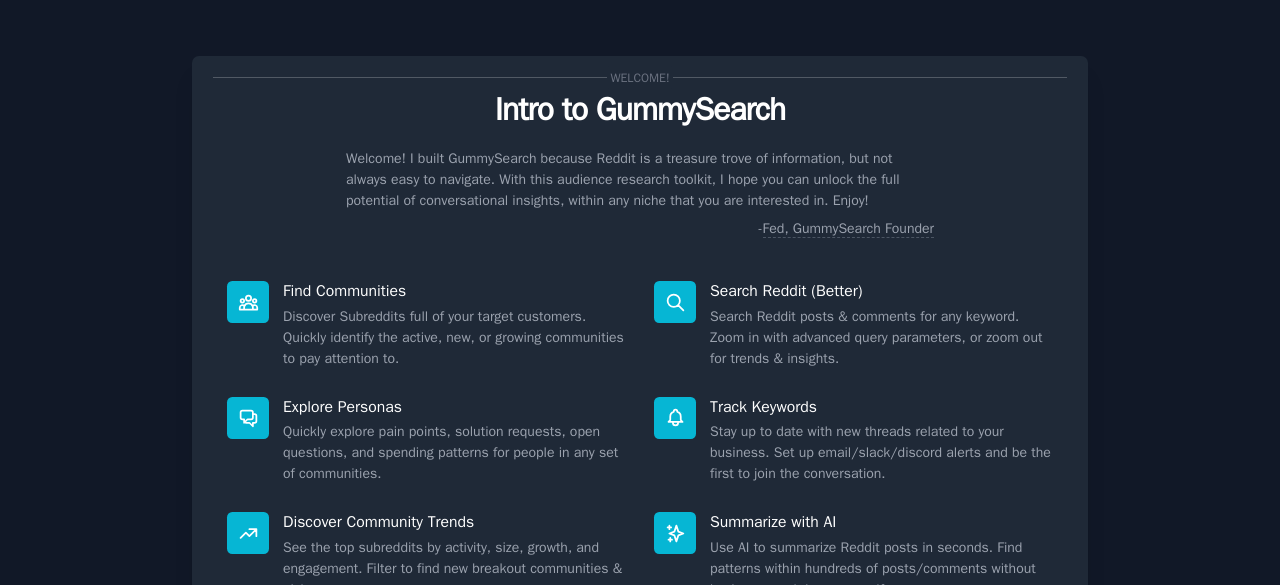 scroll, scrollTop: 0, scrollLeft: 0, axis: both 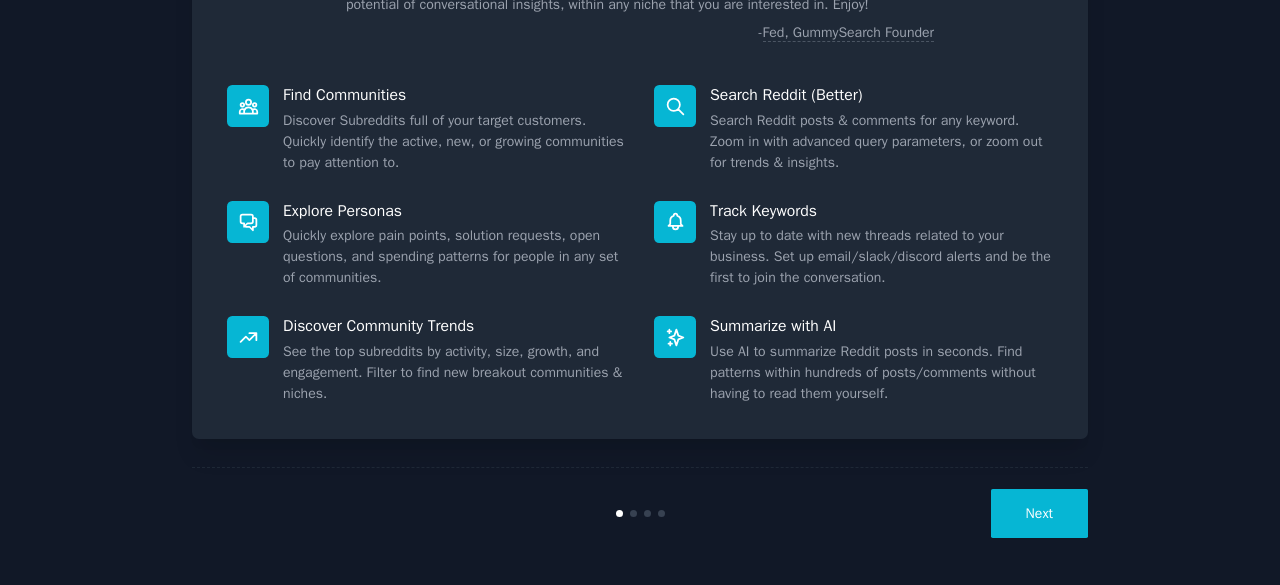 click on "Next" at bounding box center (1039, 513) 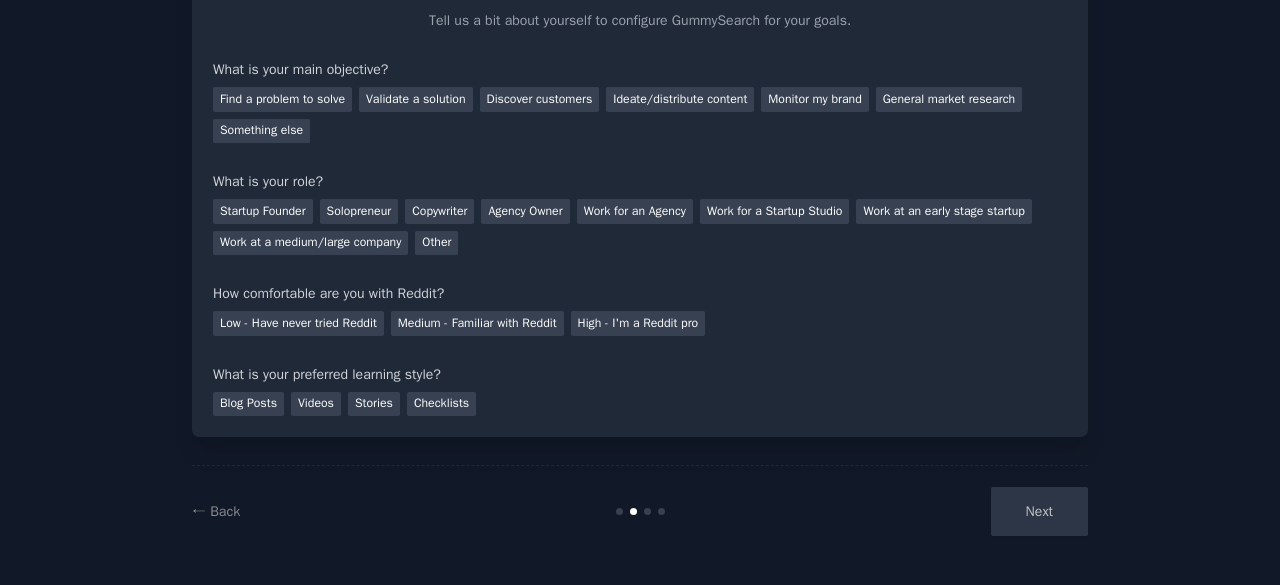 scroll, scrollTop: 130, scrollLeft: 0, axis: vertical 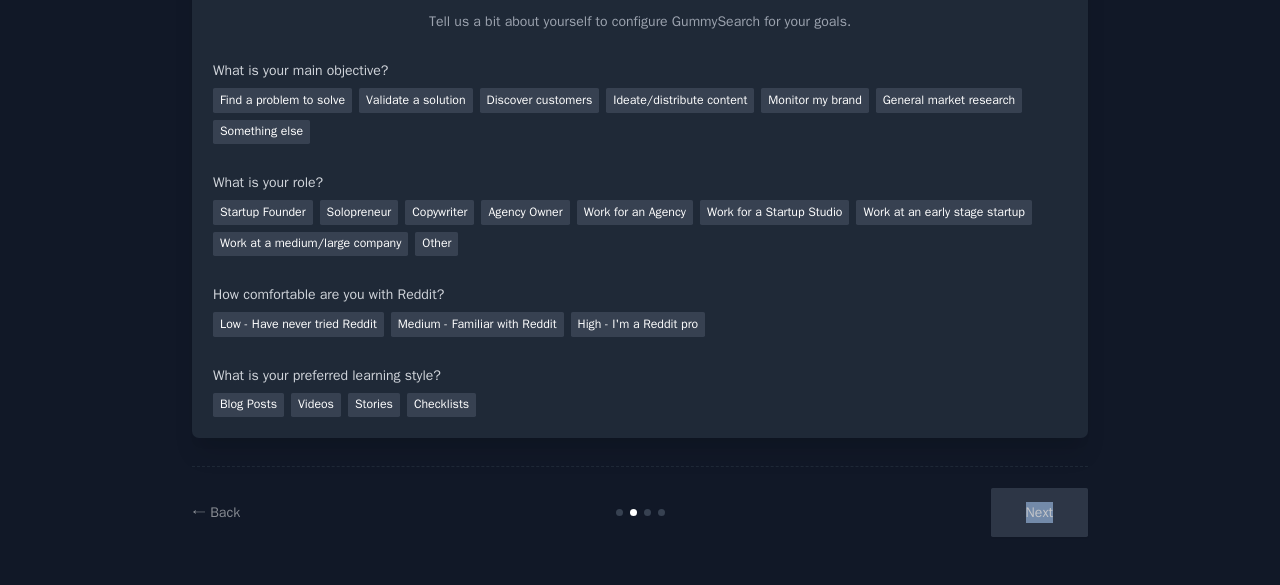 click on "Next" at bounding box center (938, 512) 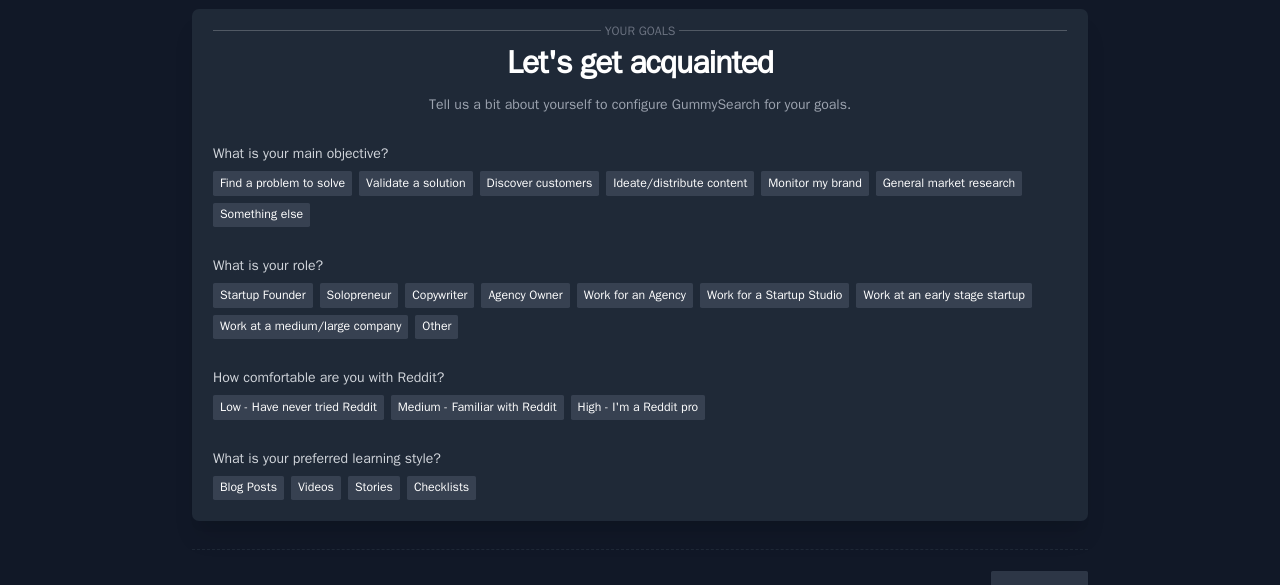 scroll, scrollTop: 0, scrollLeft: 0, axis: both 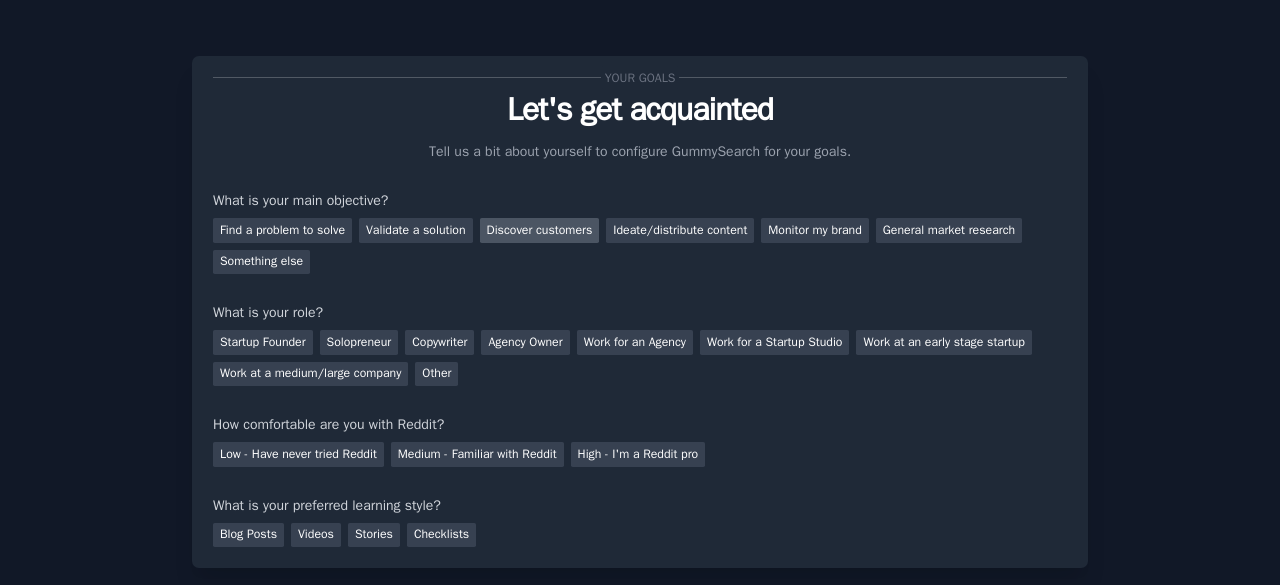 click on "Discover customers" at bounding box center [540, 230] 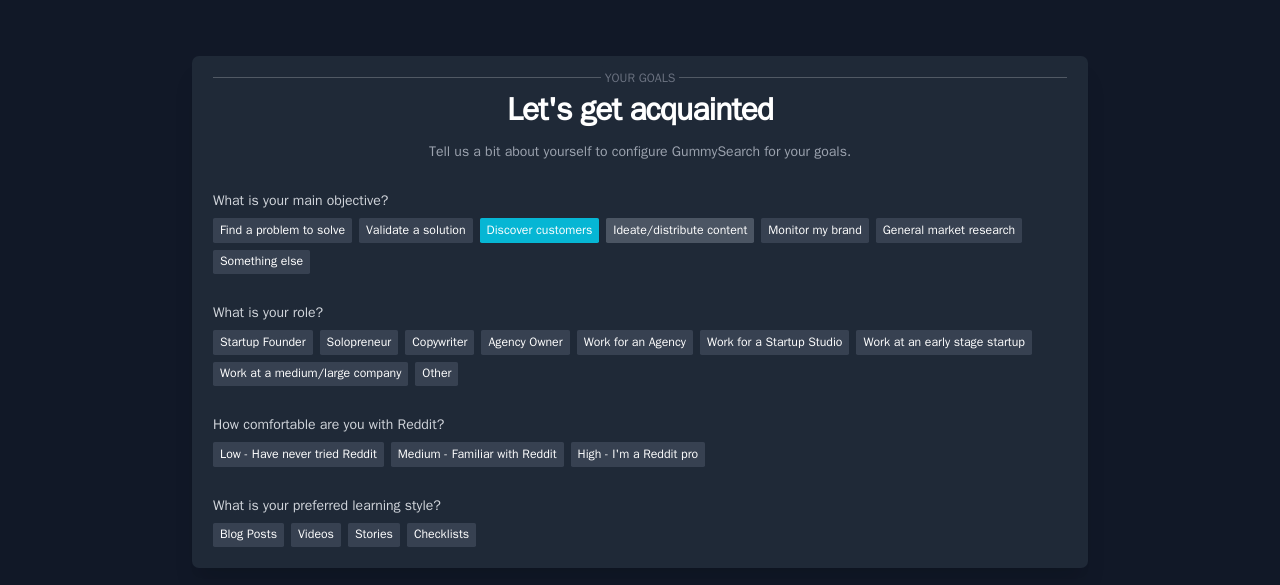click on "Ideate/distribute content" at bounding box center [680, 230] 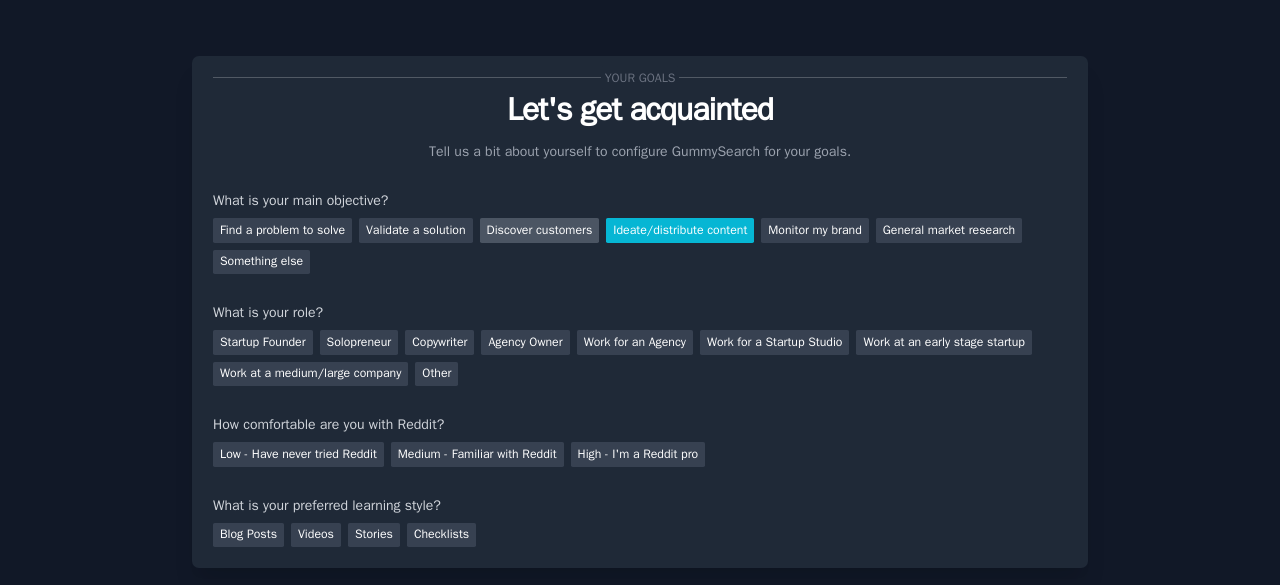 click on "Discover customers" at bounding box center (540, 230) 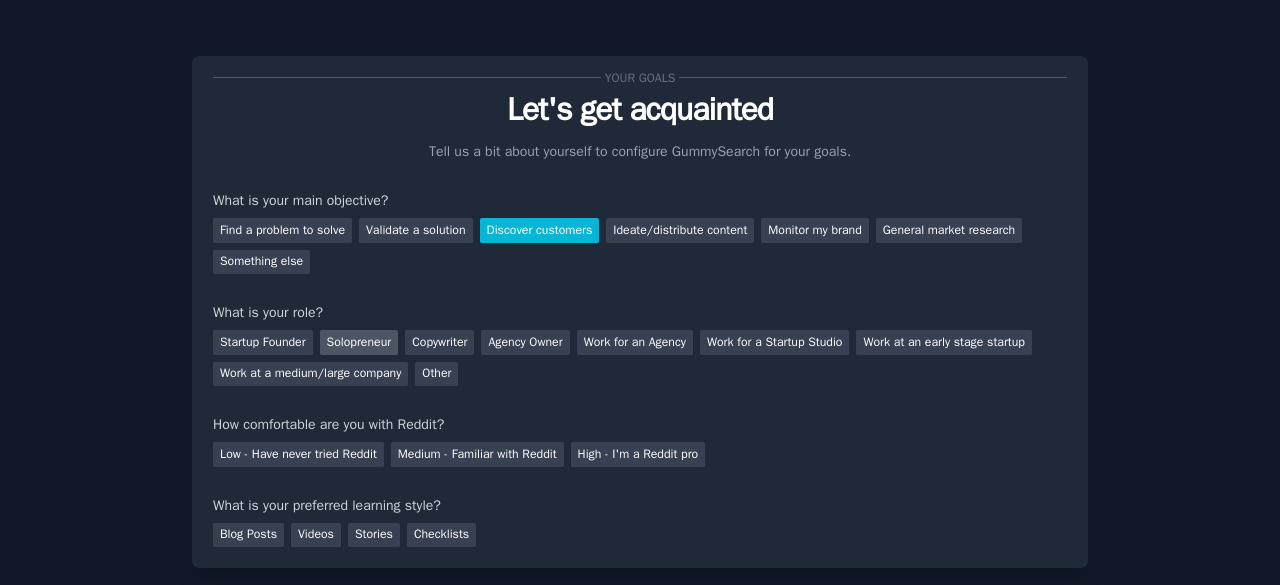 click on "Solopreneur" at bounding box center (359, 342) 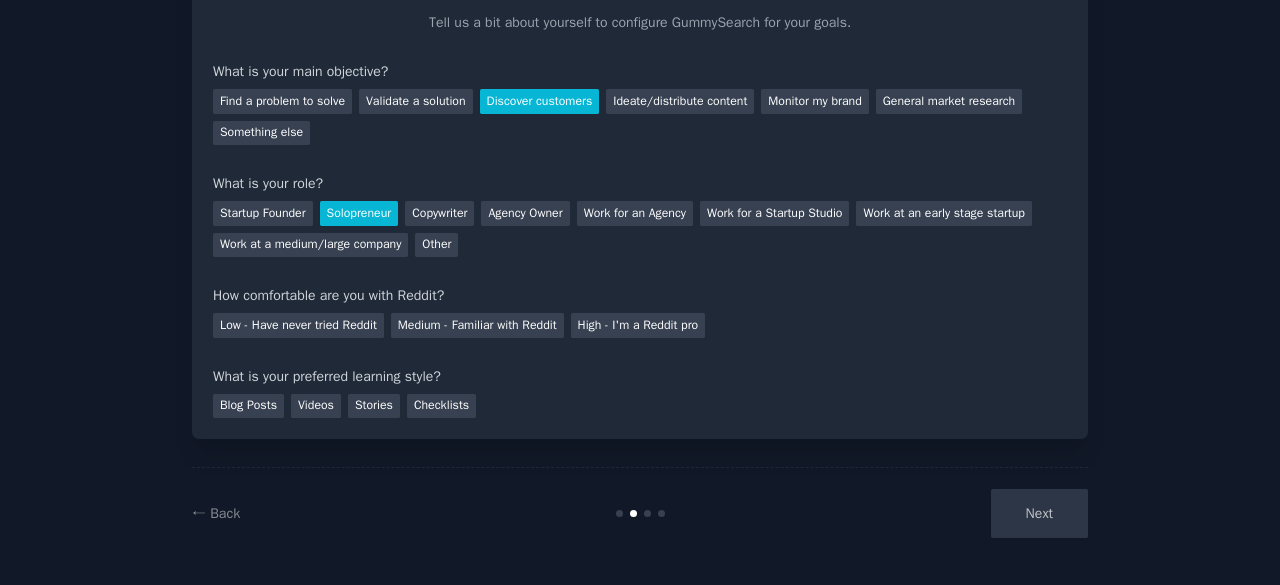 scroll, scrollTop: 130, scrollLeft: 0, axis: vertical 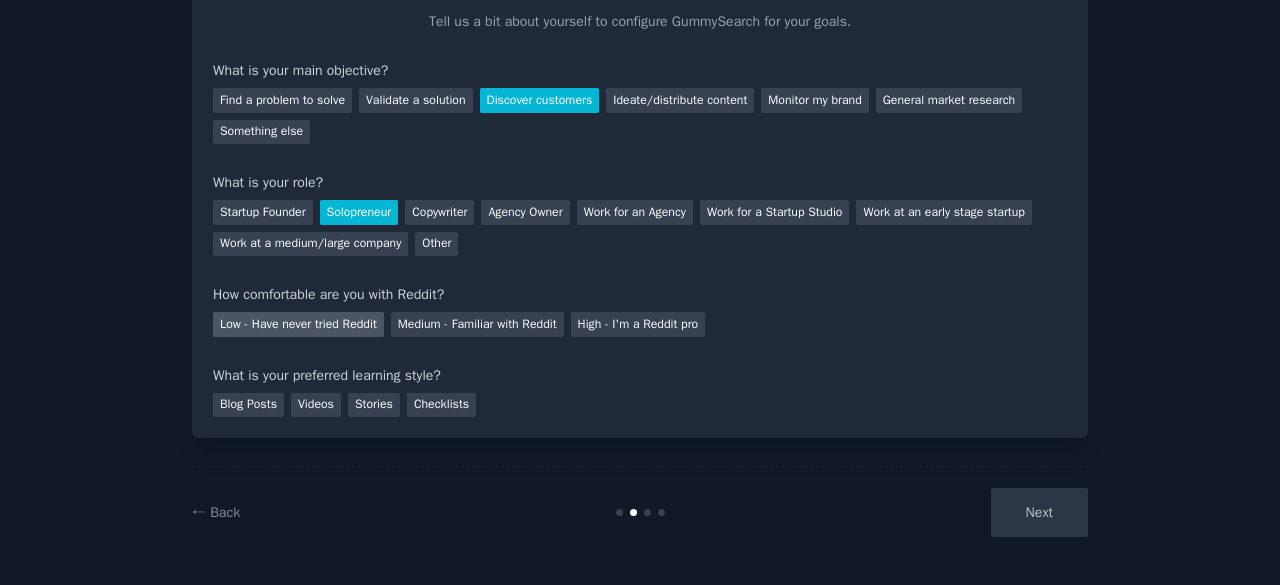 click on "Low - Have never tried Reddit" at bounding box center (298, 324) 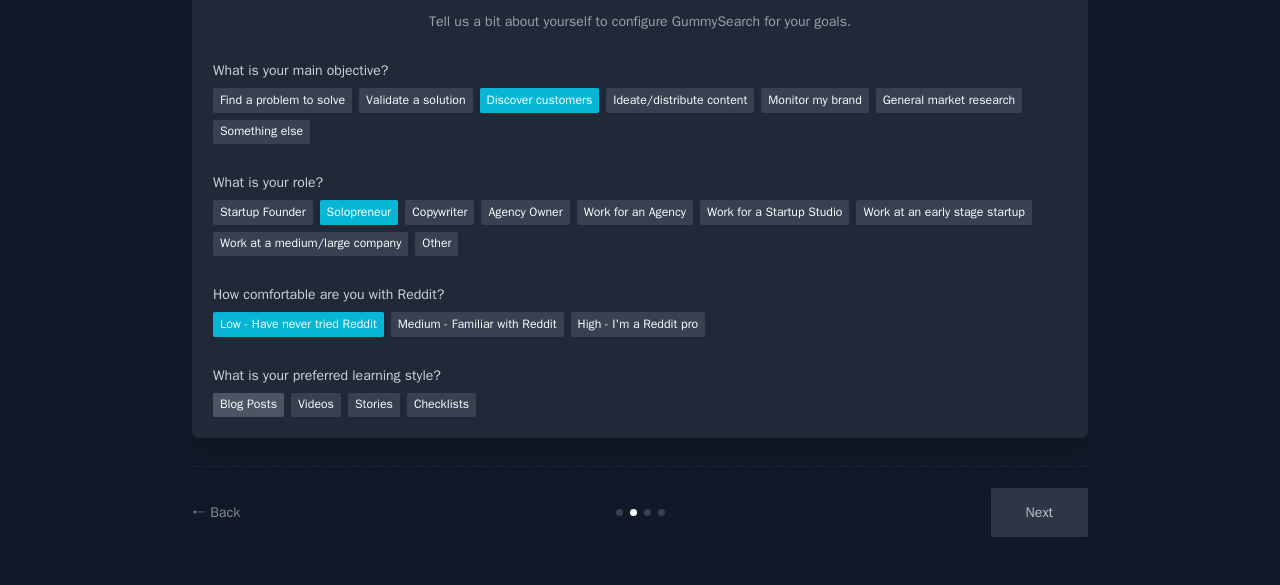 click on "Blog Posts" at bounding box center (248, 405) 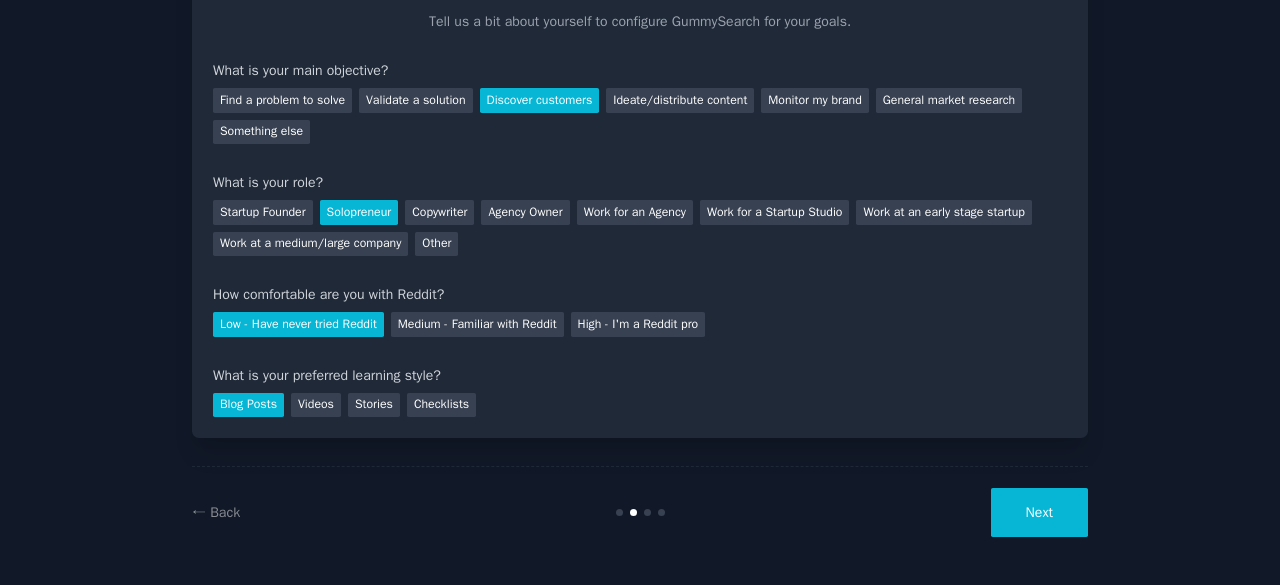 click on "Next" at bounding box center (1039, 512) 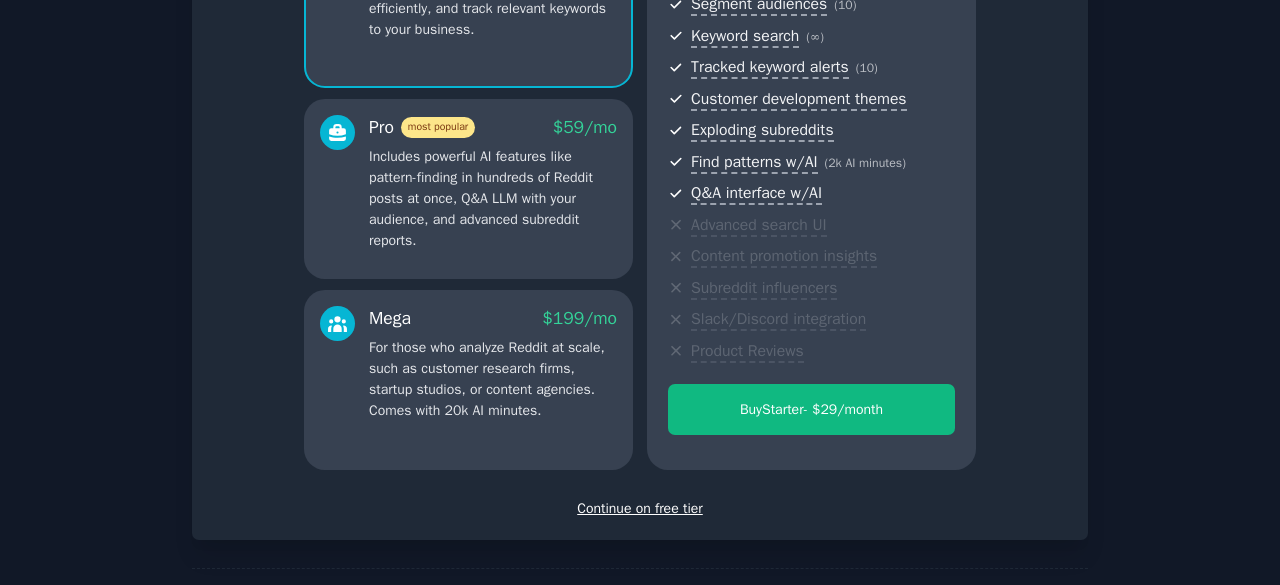 scroll, scrollTop: 344, scrollLeft: 0, axis: vertical 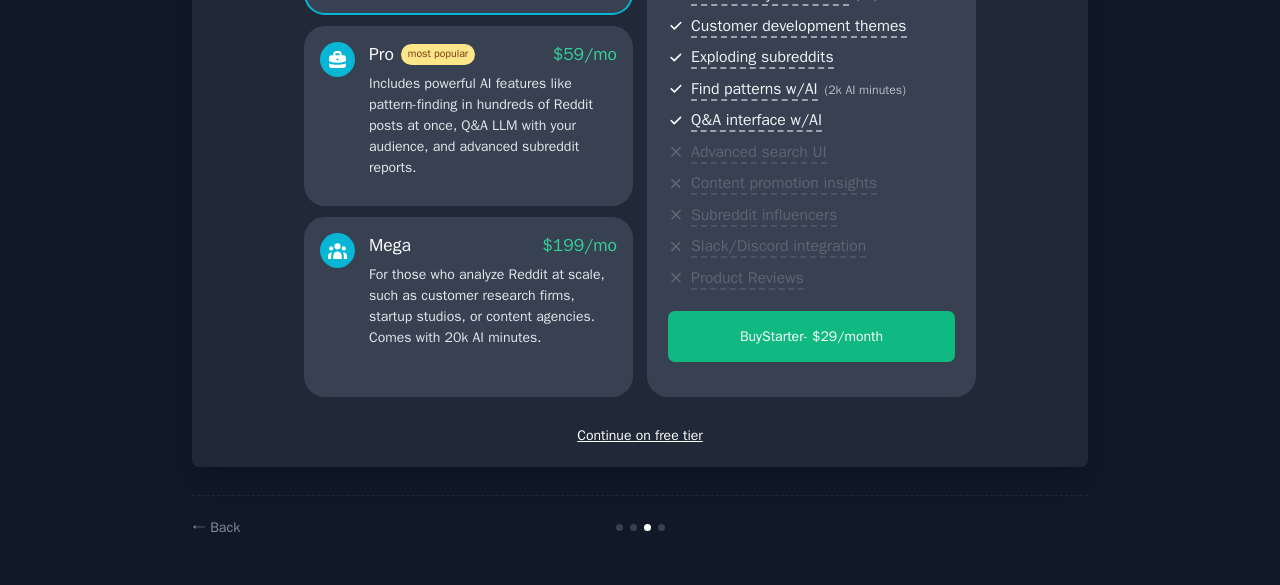 click on "Continue on free tier" at bounding box center [640, 435] 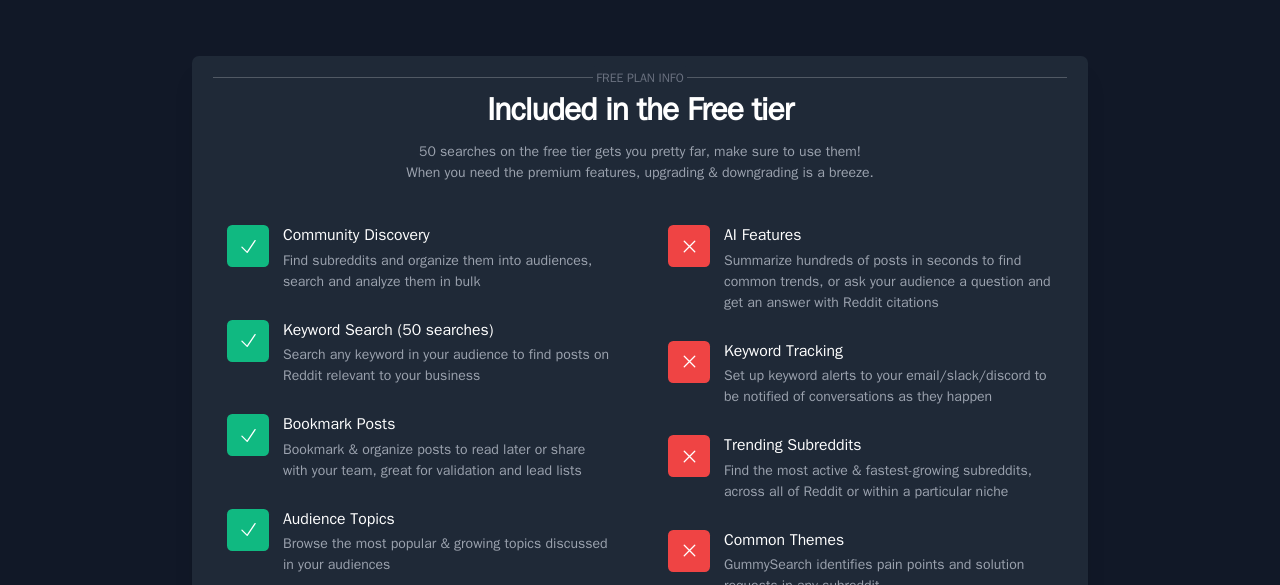 scroll, scrollTop: 193, scrollLeft: 0, axis: vertical 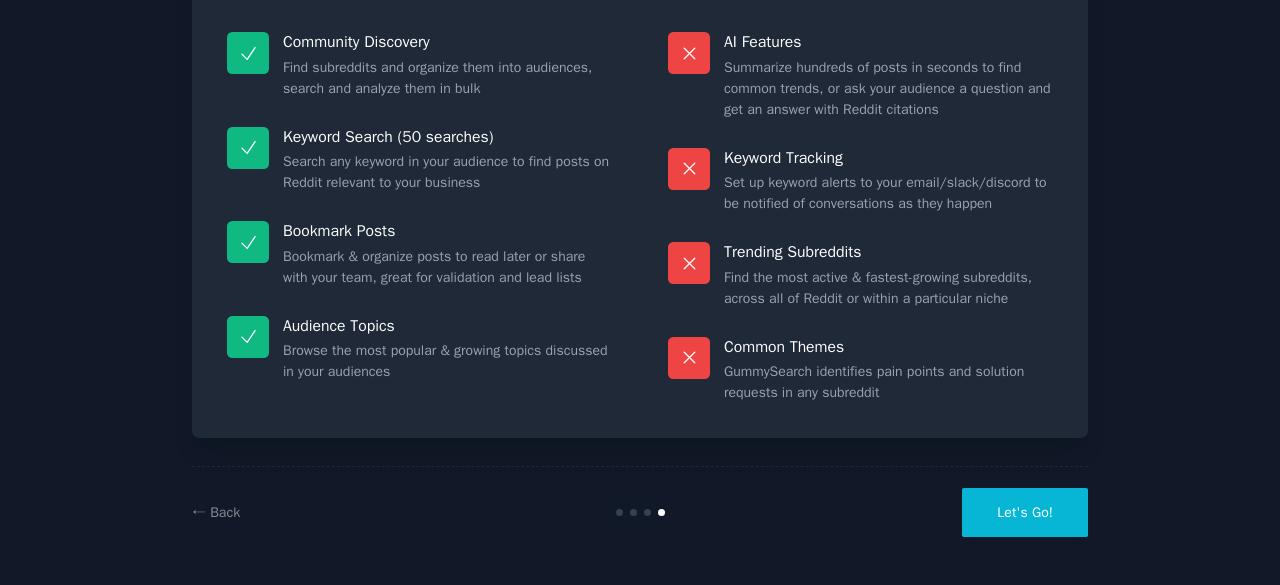 click on "Let's Go!" at bounding box center [1025, 512] 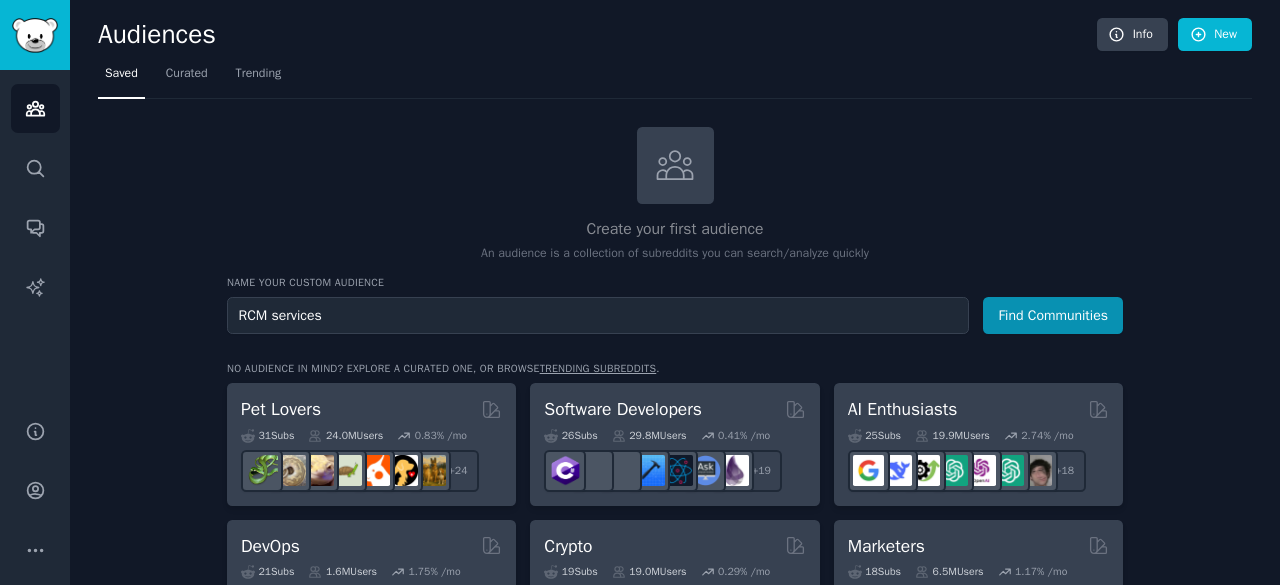 type on "RCM services" 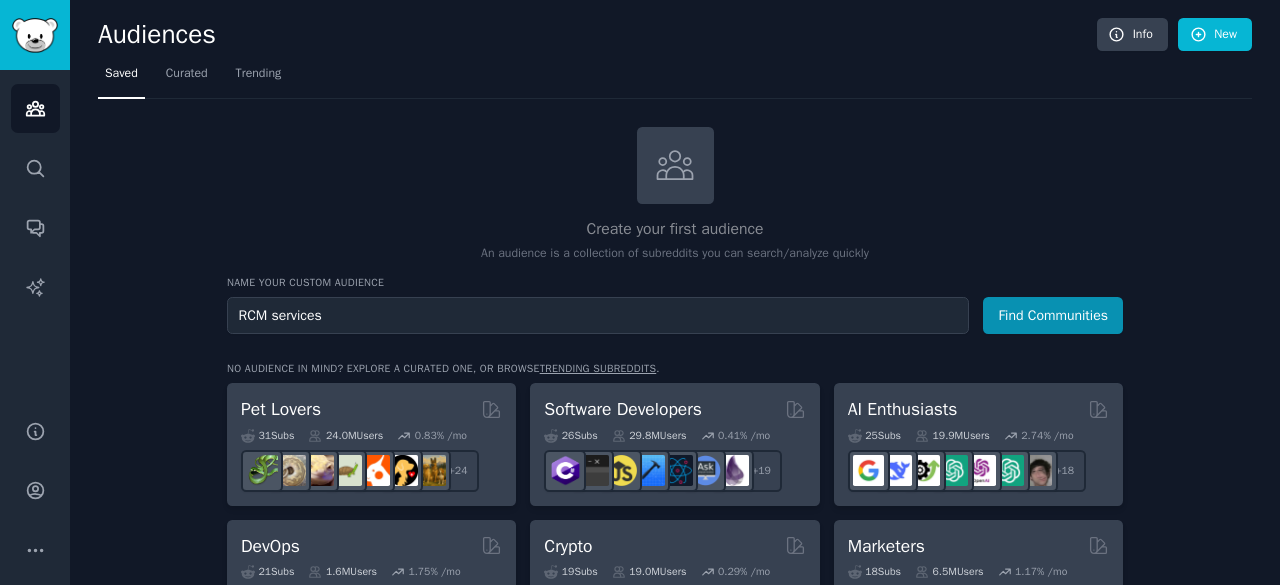 click on "Find Communities" at bounding box center (1053, 315) 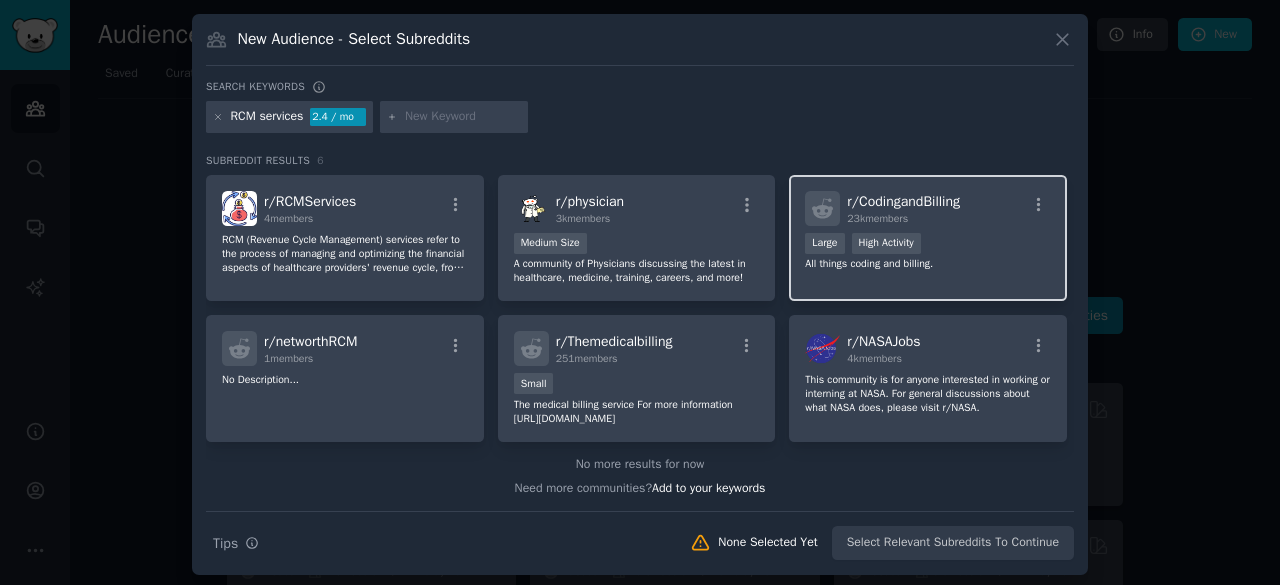 type 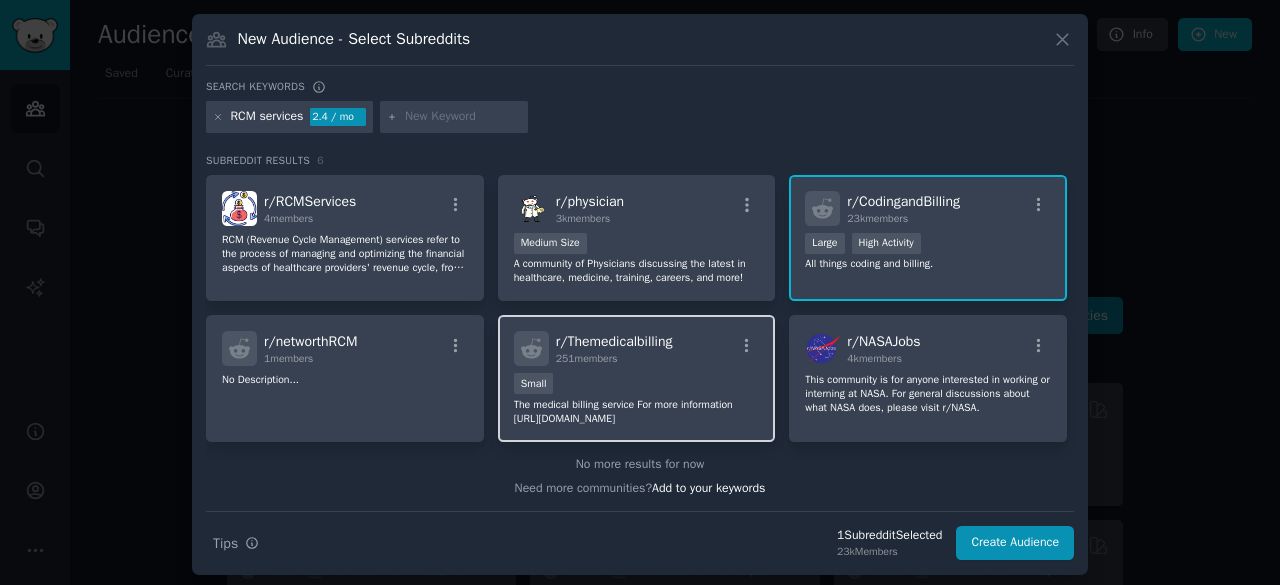 click on "r/ Themedicalbilling 251  members" at bounding box center [637, 348] 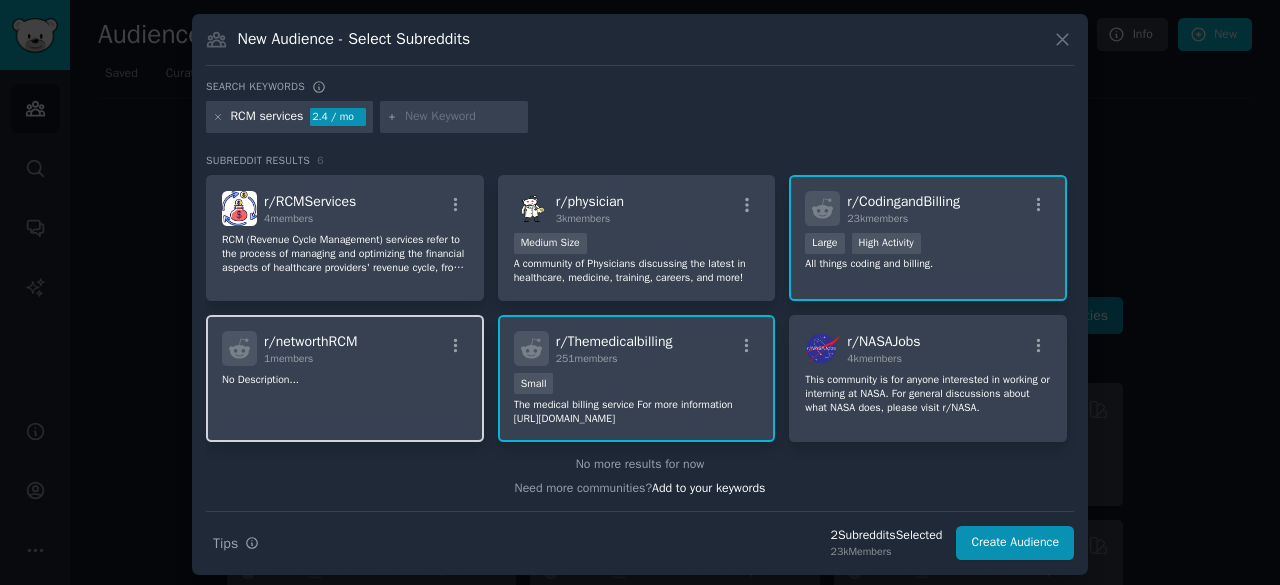 click on "r/ networthRCM 1  members" at bounding box center [345, 348] 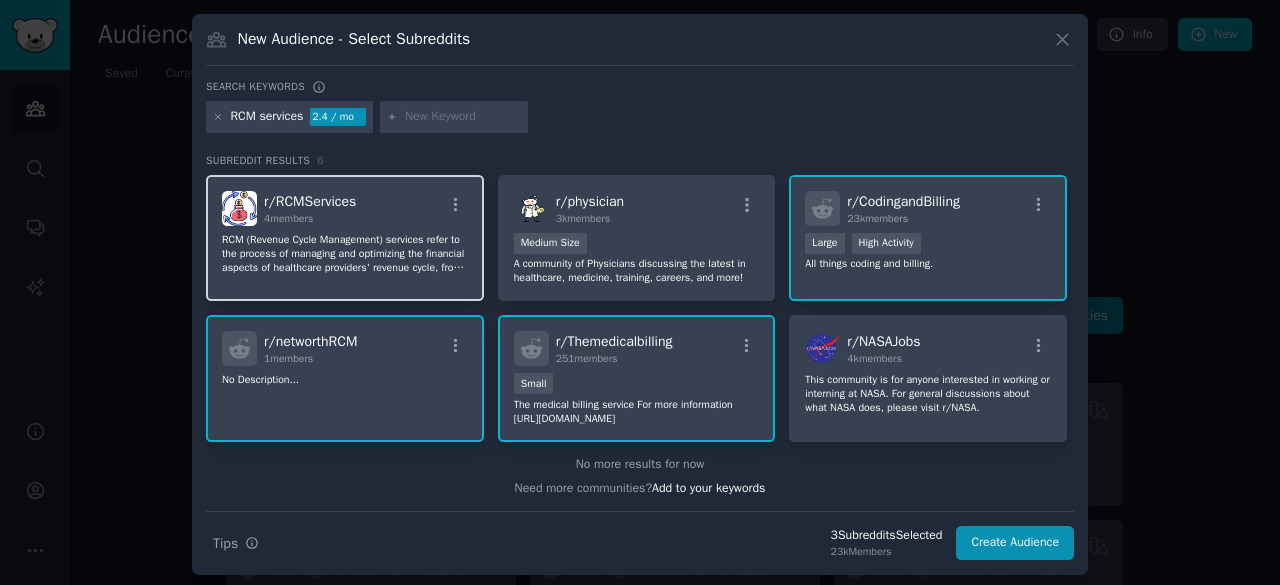 click on "RCM (Revenue Cycle Management) services refer to the process of managing and optimizing the financial aspects of healthcare providers' revenue cycle, from patient registration and billing to insurance claims management and payment collection." 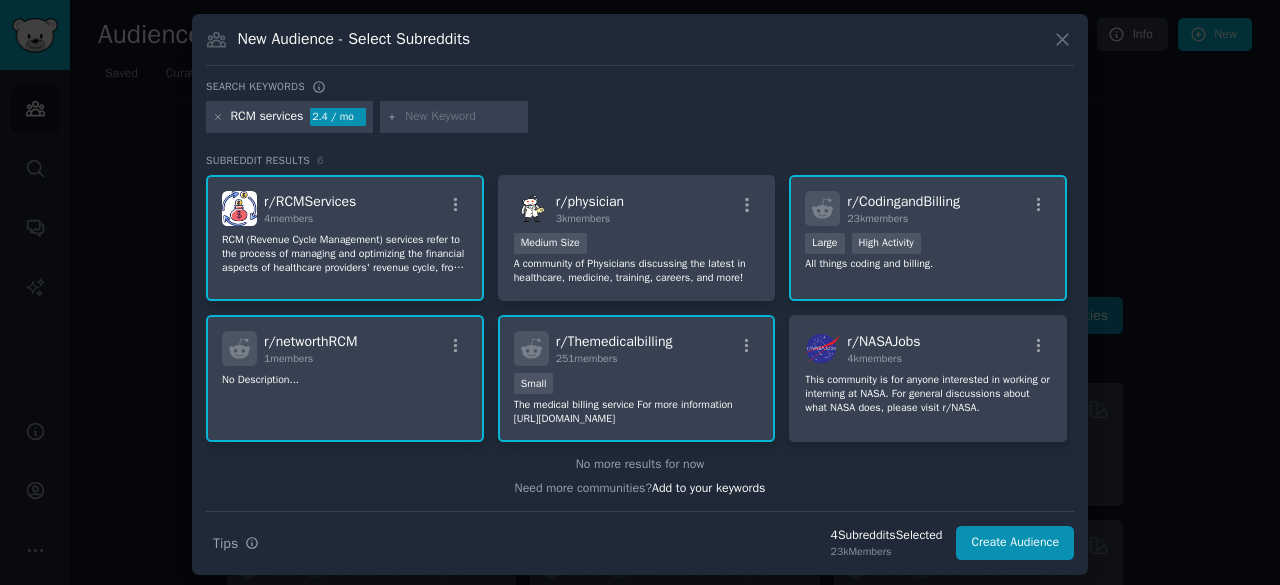 click on "No Description..." 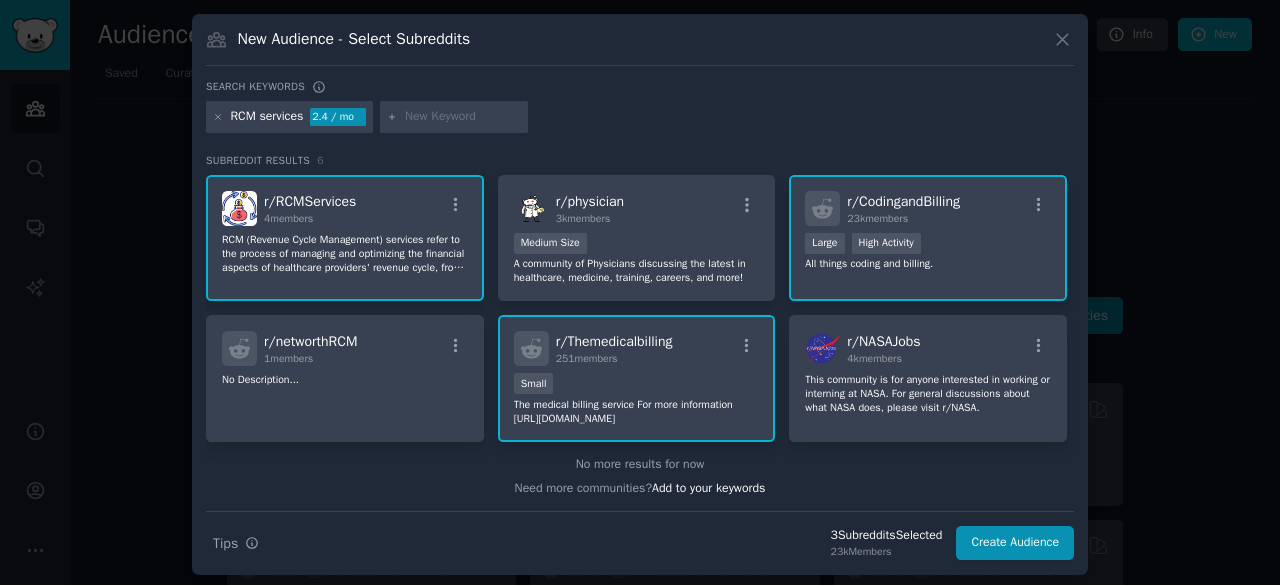 click on "r/ RCMServices 4  members RCM (Revenue Cycle Management) services refer to the process of managing and optimizing the financial aspects of healthcare providers' revenue cycle, from patient registration and billing to insurance claims management and payment collection." at bounding box center [345, 238] 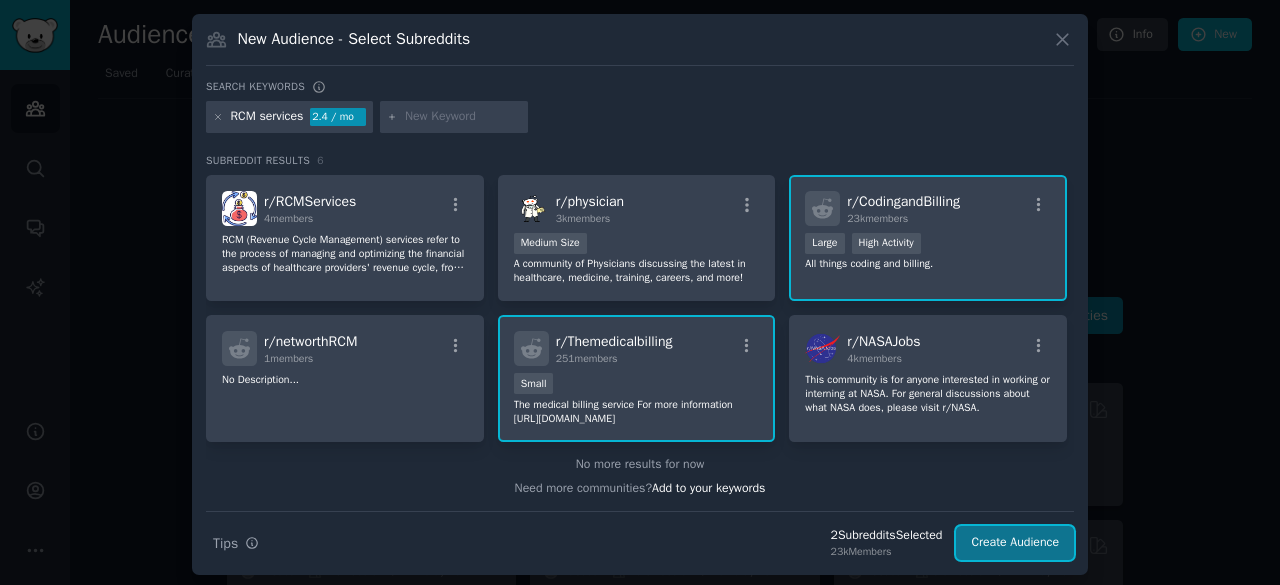 click on "Create Audience" at bounding box center [1015, 543] 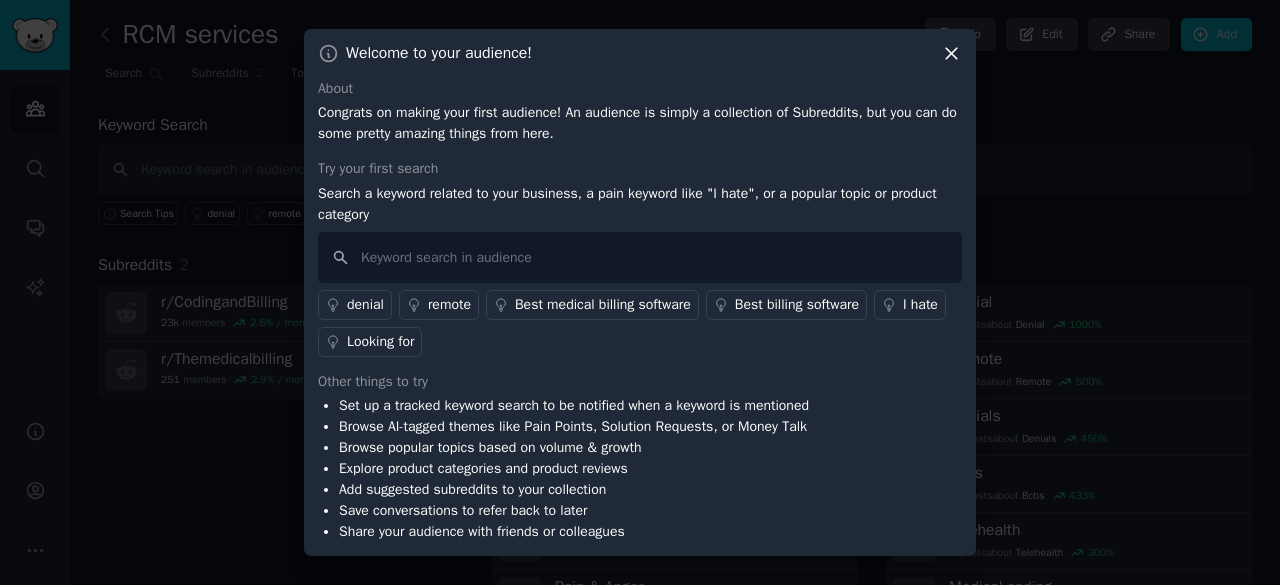click on "Set up a tracked keyword search to be notified when a keyword is mentioned" at bounding box center [574, 405] 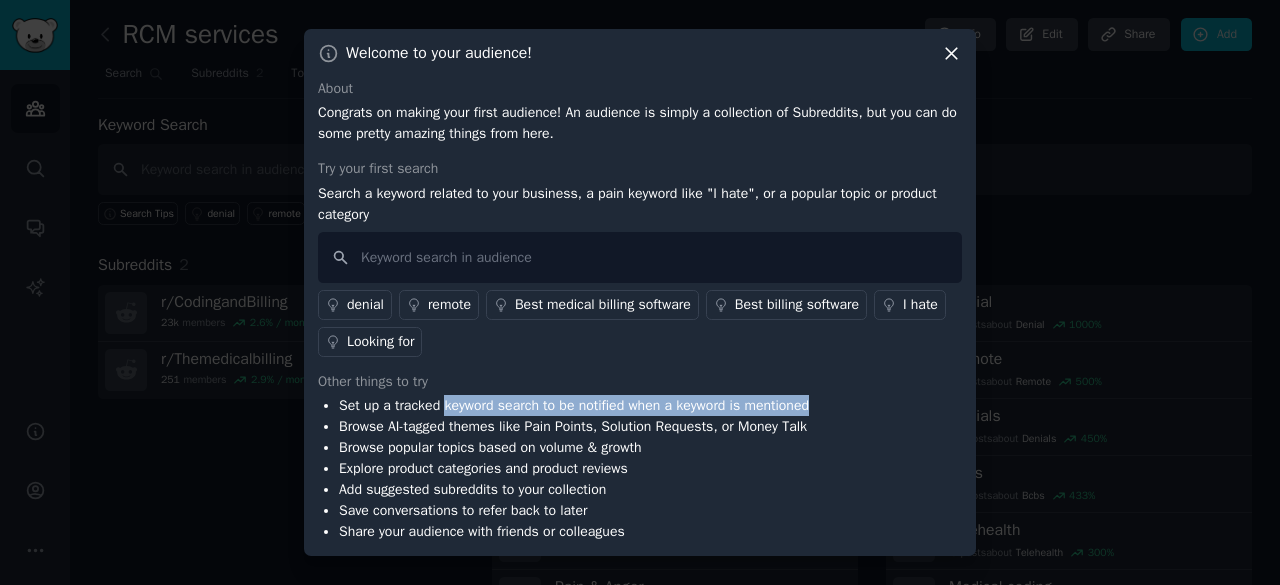 drag, startPoint x: 449, startPoint y: 412, endPoint x: 790, endPoint y: 407, distance: 341.03665 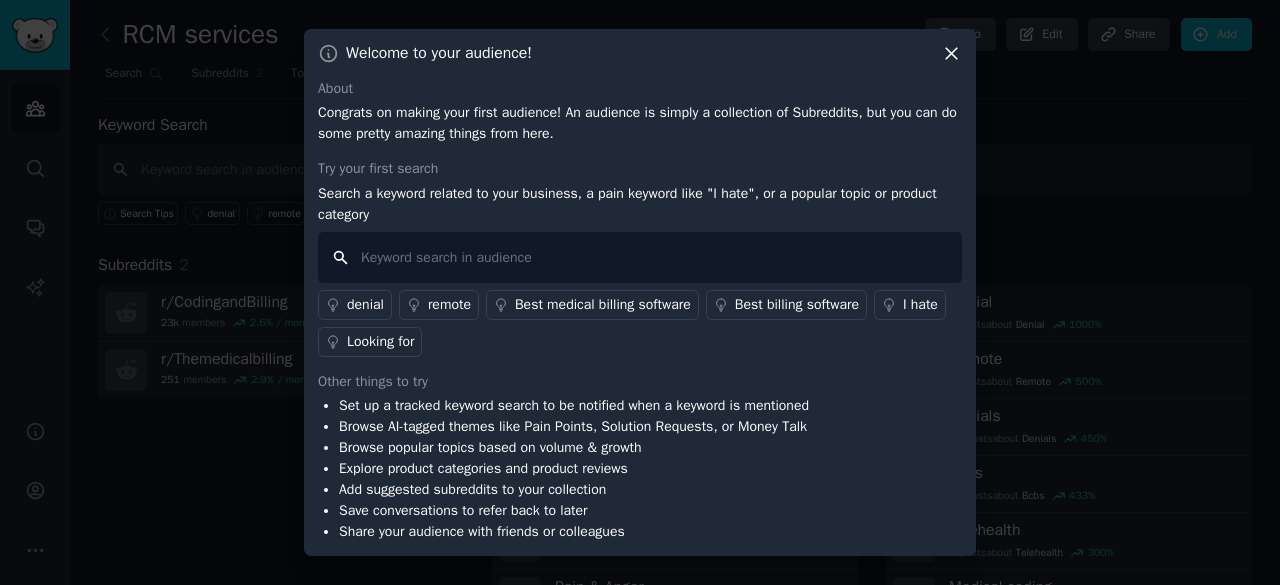 click at bounding box center (640, 257) 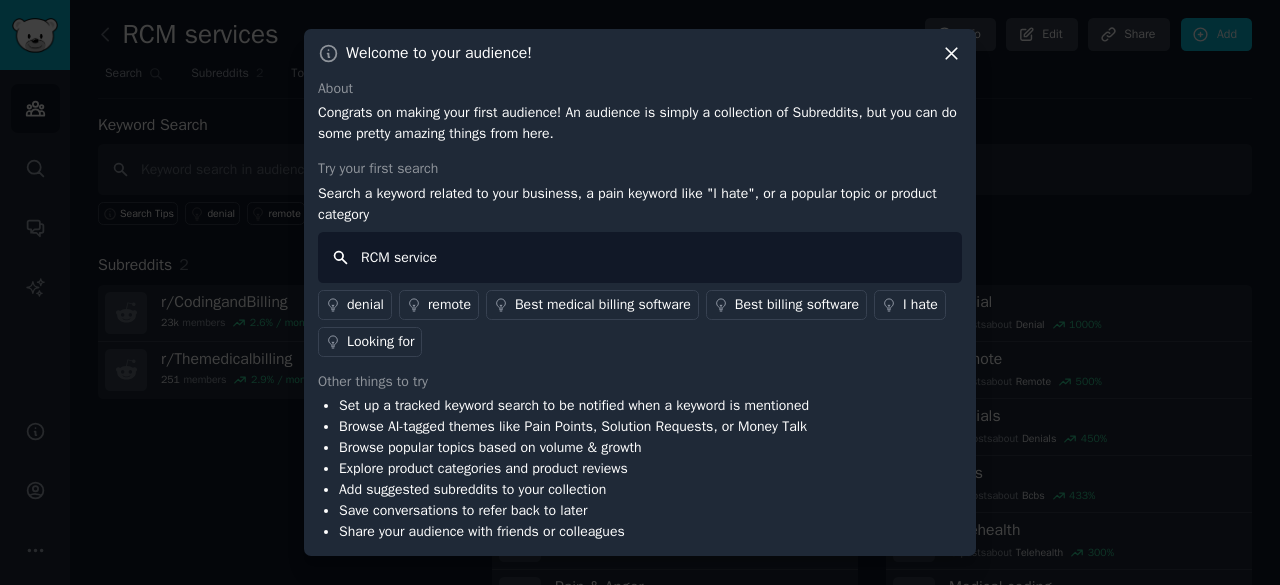 type on "RCM services" 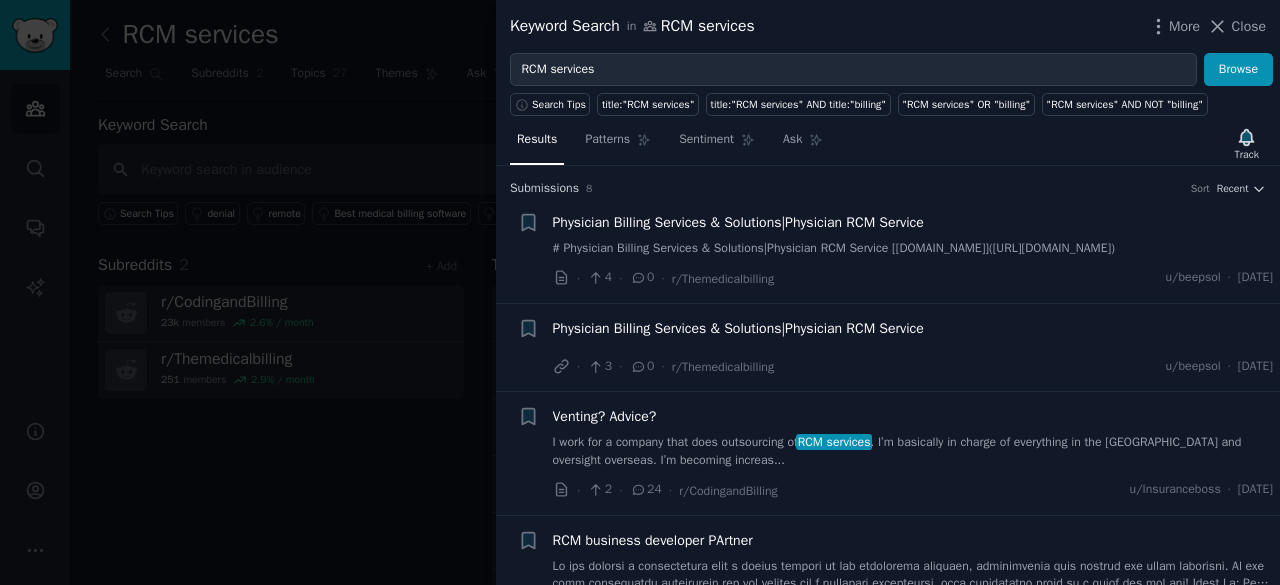 click on "Physician Billing Services & Solutions|Physician RCM Service" at bounding box center (738, 222) 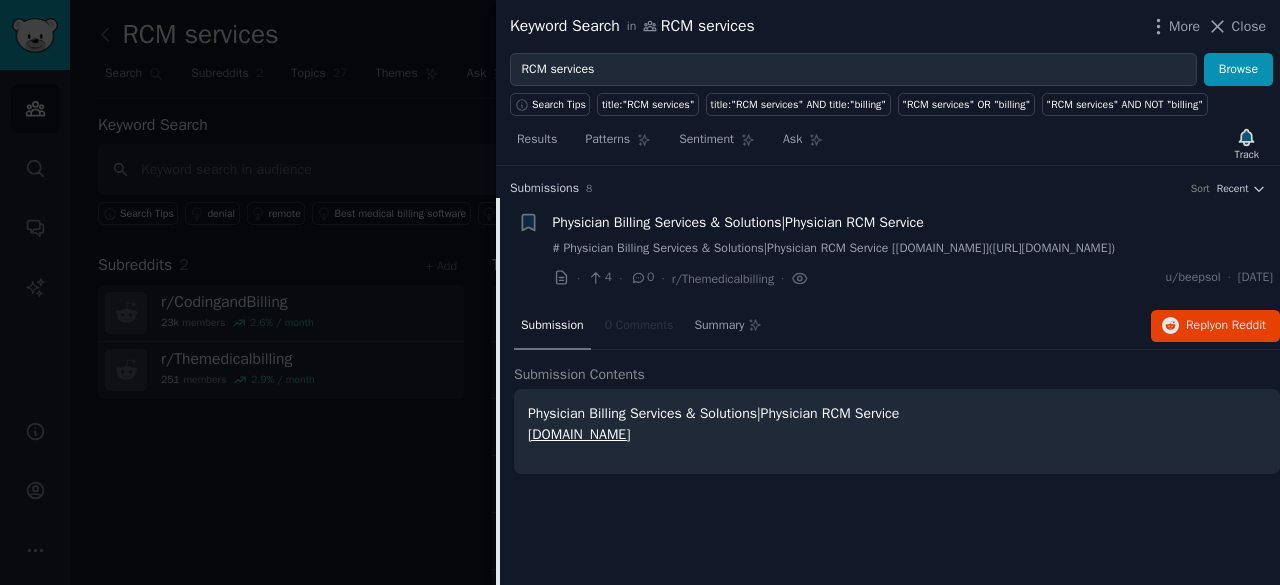 scroll, scrollTop: 31, scrollLeft: 0, axis: vertical 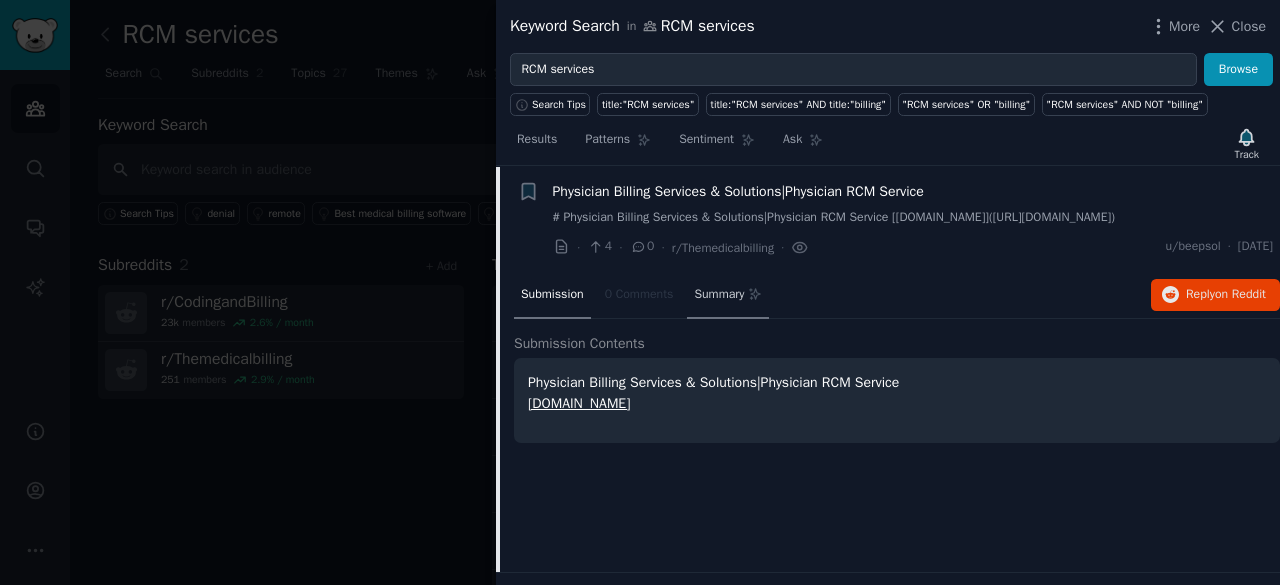 click on "Summary" at bounding box center [719, 295] 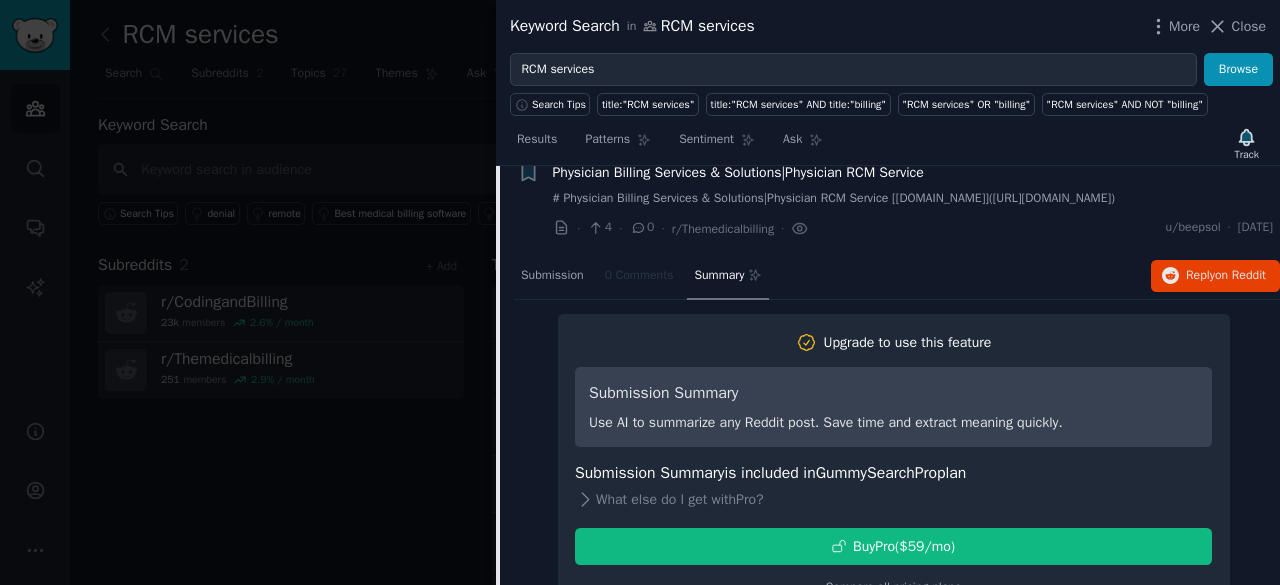 scroll, scrollTop: 0, scrollLeft: 0, axis: both 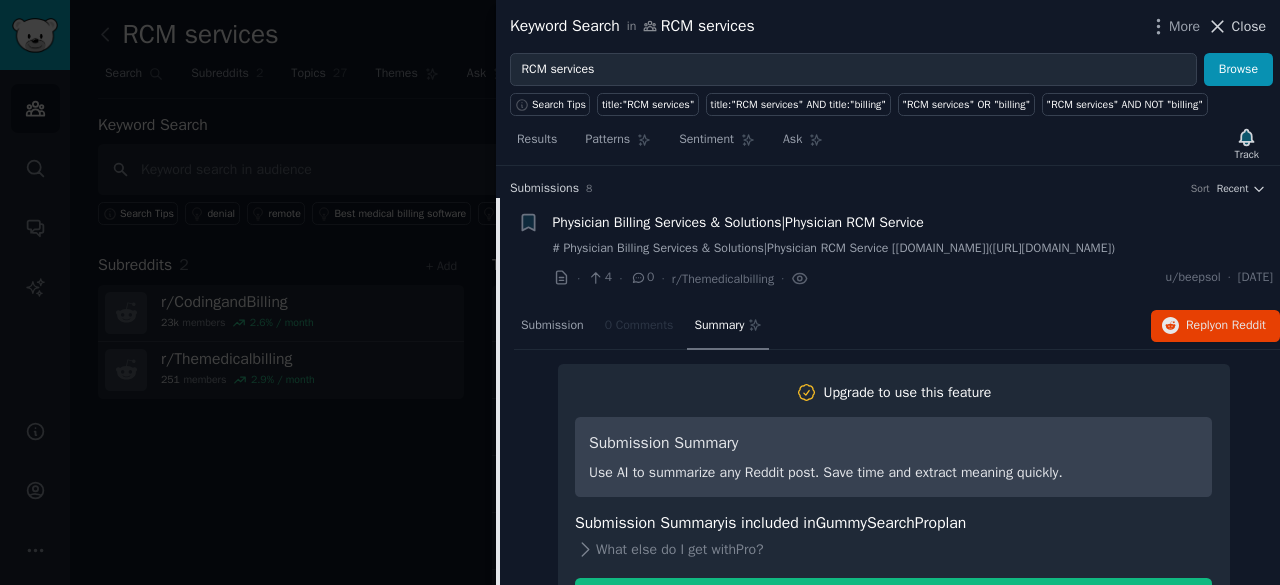 click on "Close" at bounding box center [1249, 26] 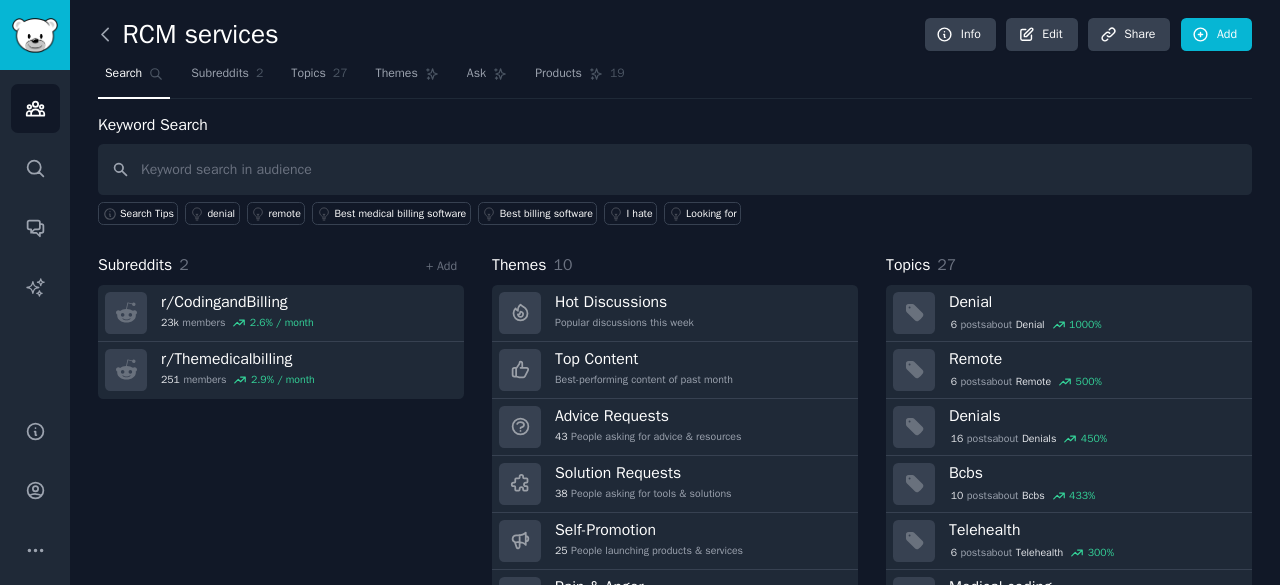 click 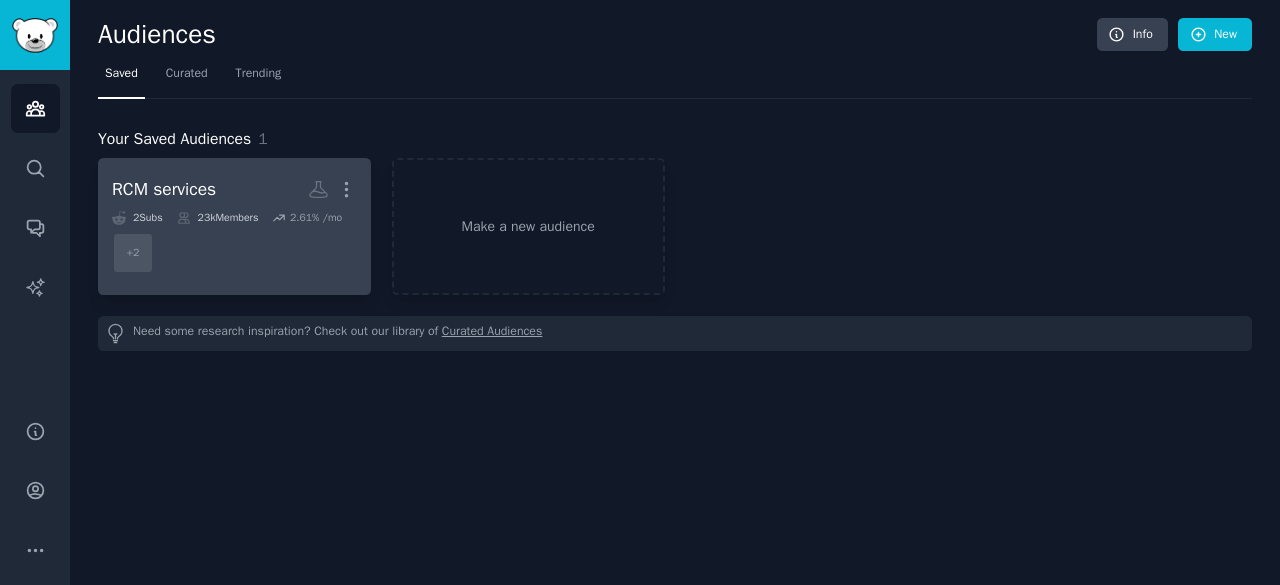click on "RCM services More" at bounding box center (234, 189) 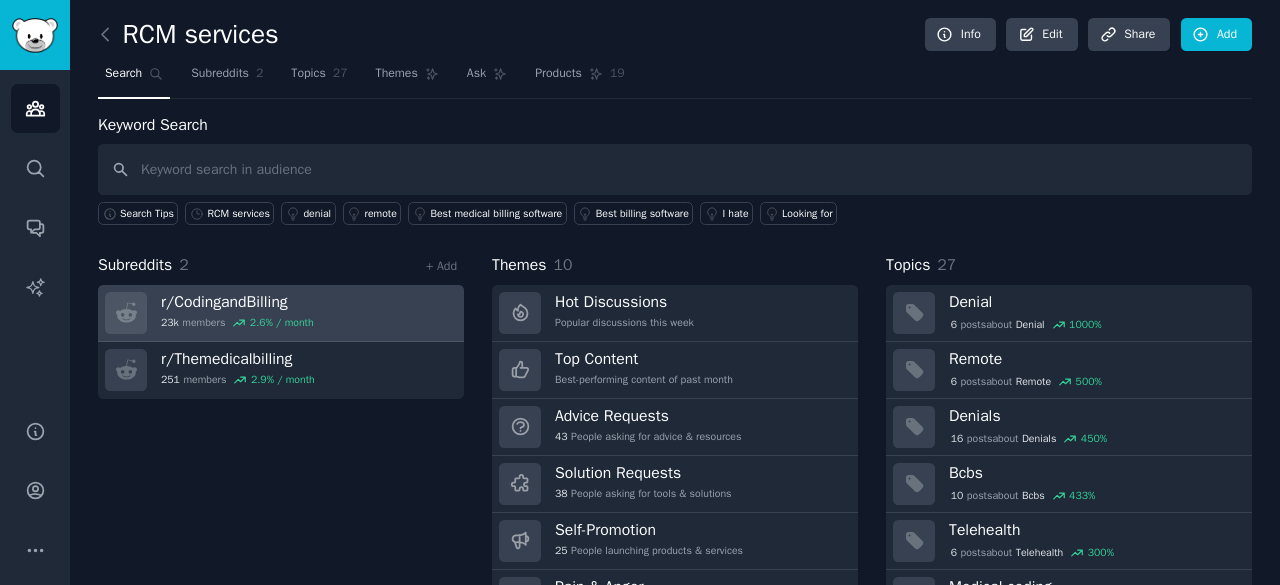 click on "r/ CodingandBilling" at bounding box center [237, 302] 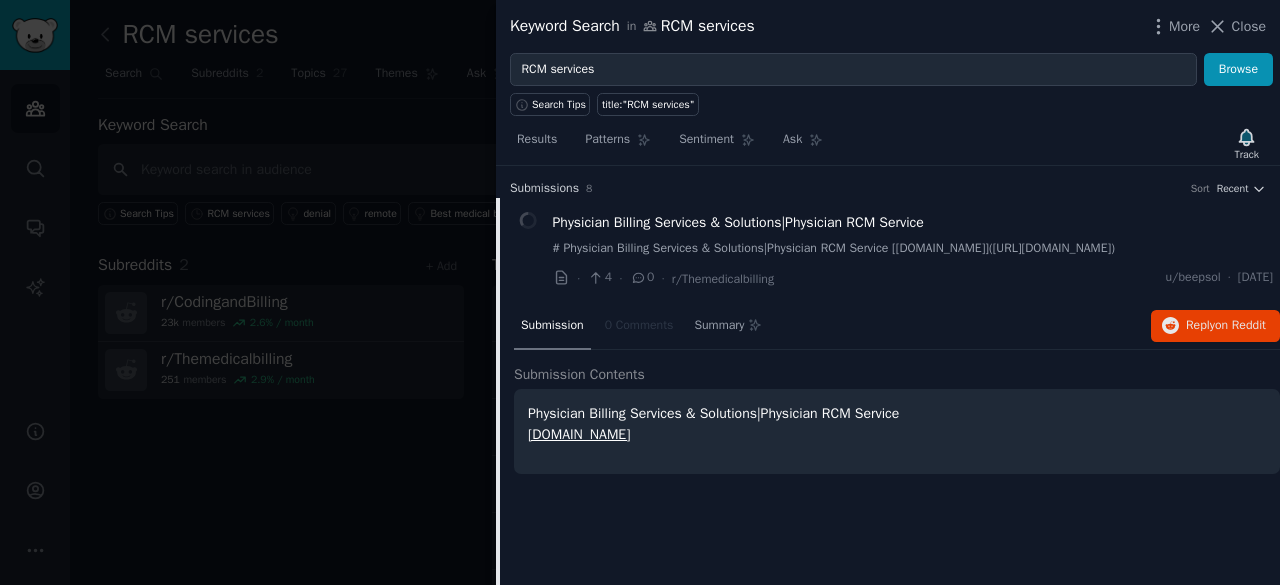 scroll, scrollTop: 0, scrollLeft: 0, axis: both 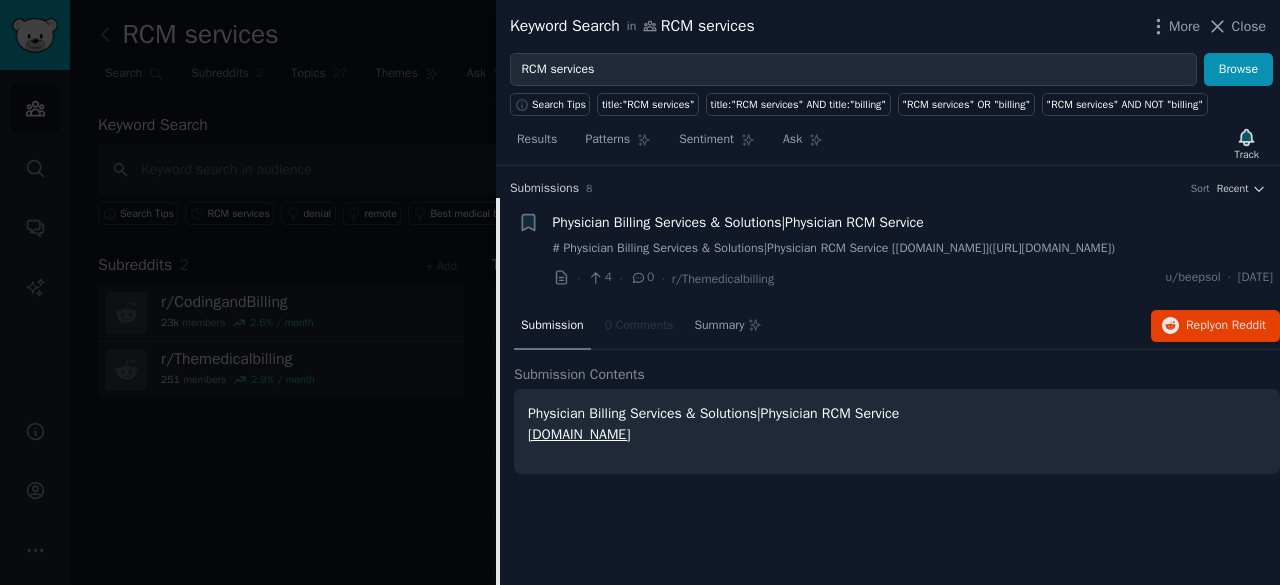 click on "Physician Billing Services & Solutions|Physician RCM Service" at bounding box center (897, 413) 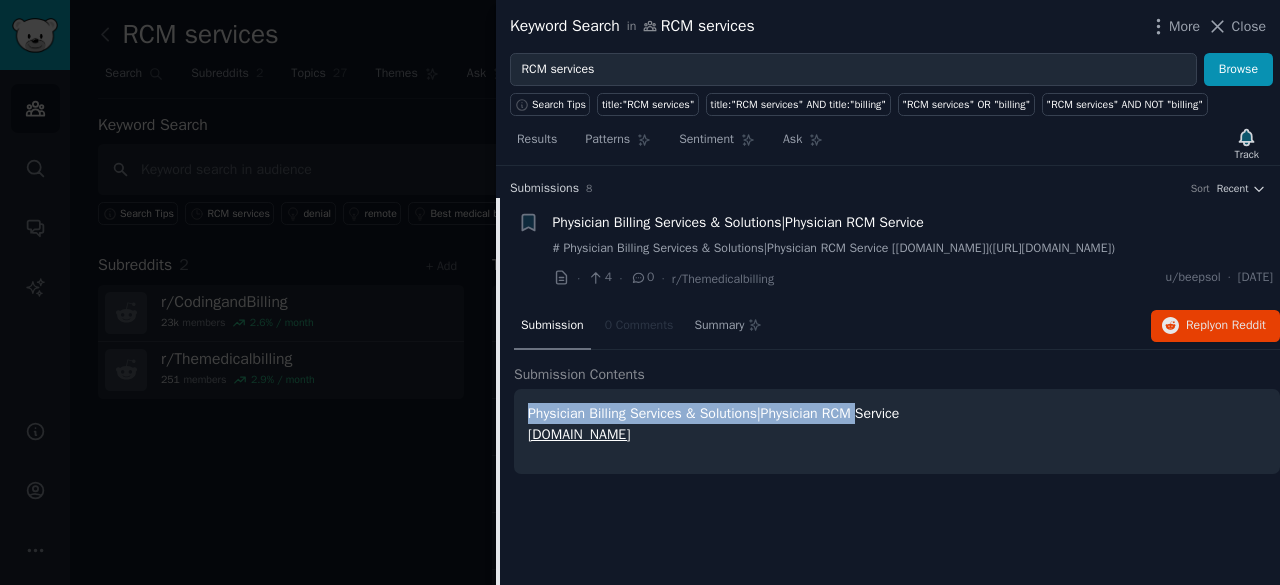 drag, startPoint x: 548, startPoint y: 407, endPoint x: 844, endPoint y: 420, distance: 296.28534 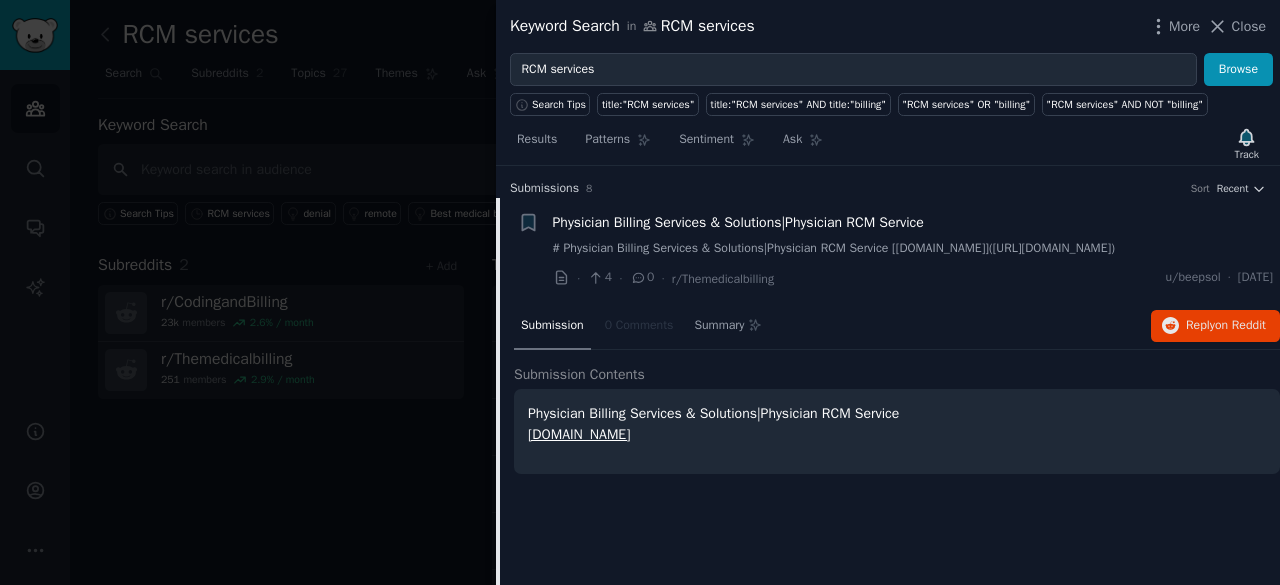 click on "Physician Billing Services & Solutions|Physician RCM Service" at bounding box center (738, 222) 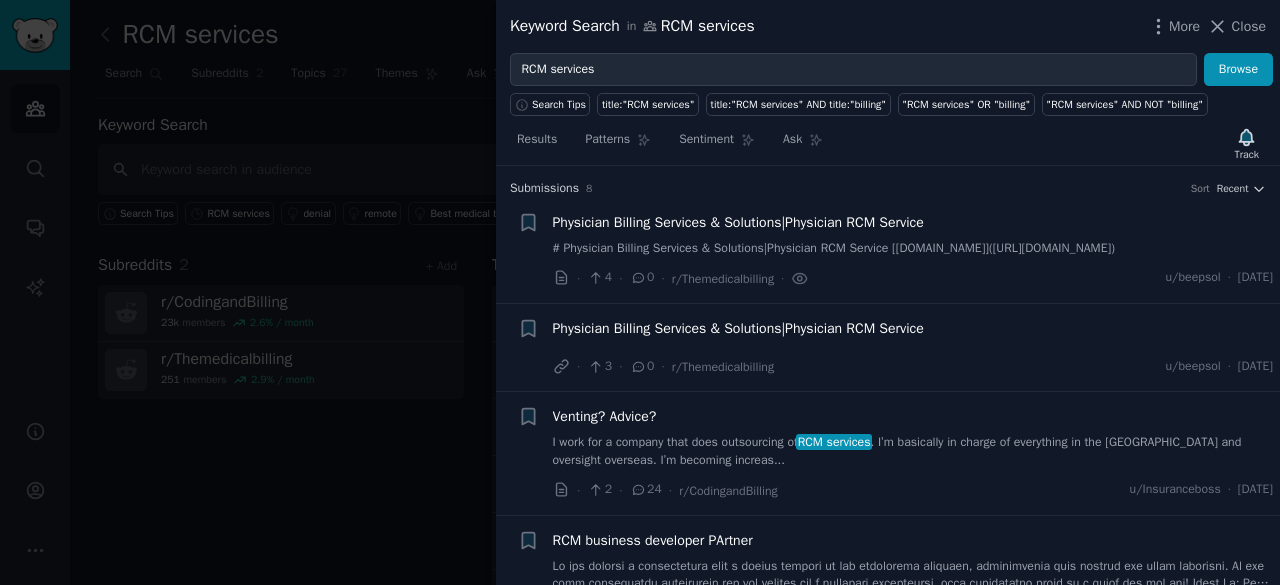 scroll, scrollTop: 31, scrollLeft: 0, axis: vertical 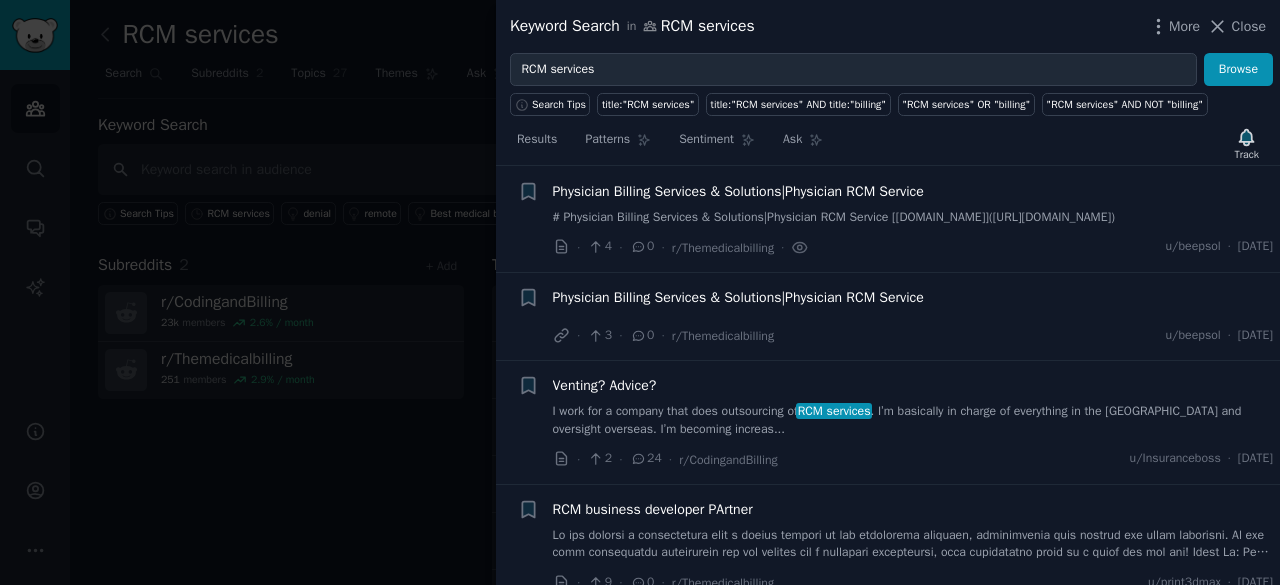 click on "Physician Billing Services & Solutions|Physician RCM Service" at bounding box center (738, 191) 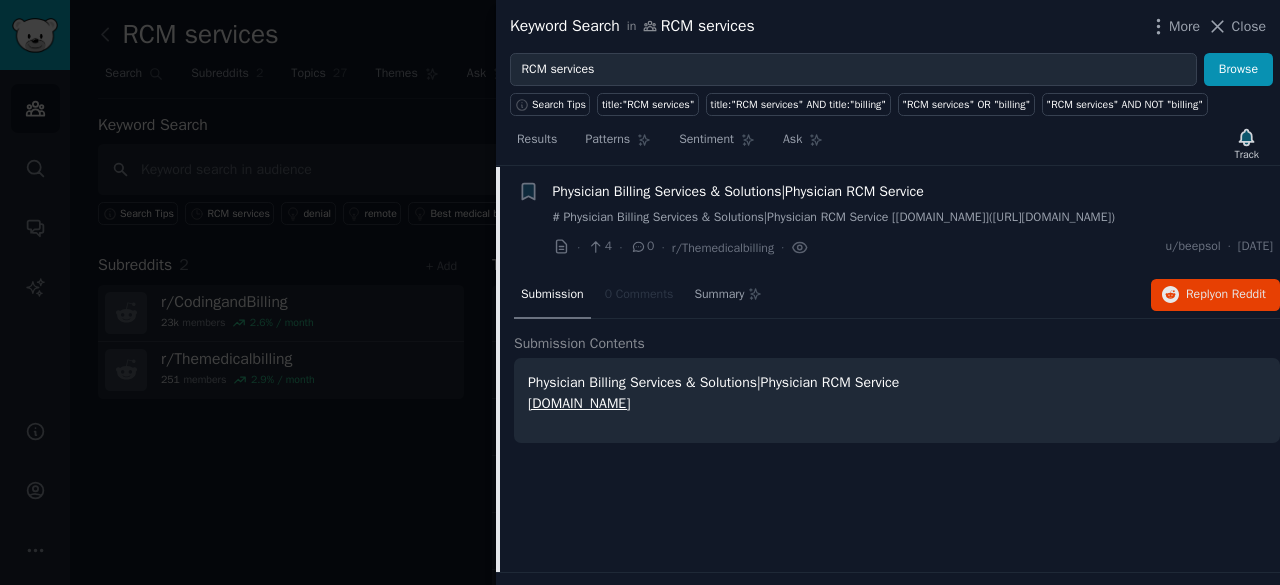 click on "# Physician Billing Services & Solutions|Physician RCM Service
[[DOMAIN_NAME]]([URL][DOMAIN_NAME])" at bounding box center [913, 218] 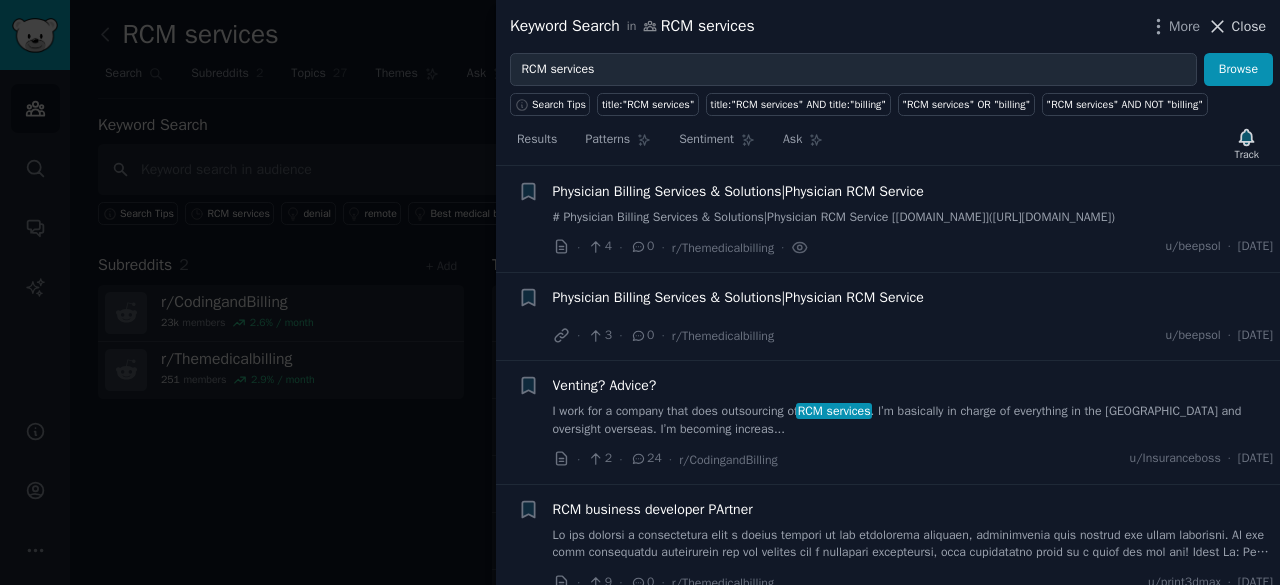 click on "Close" at bounding box center [1249, 26] 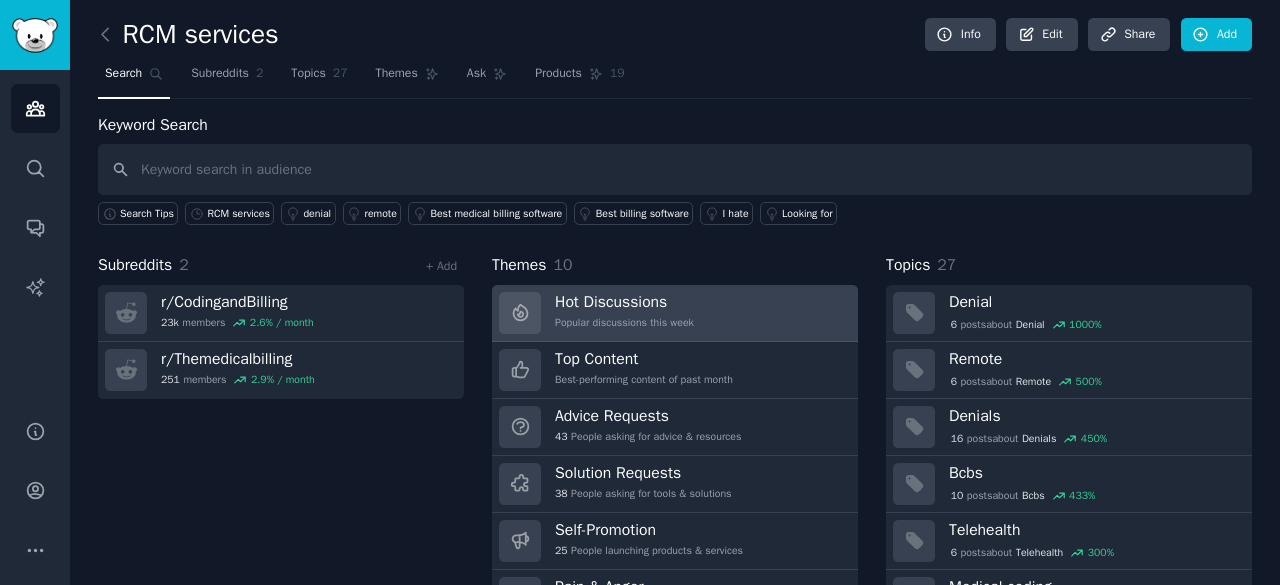 click on "Hot Discussions" at bounding box center [624, 302] 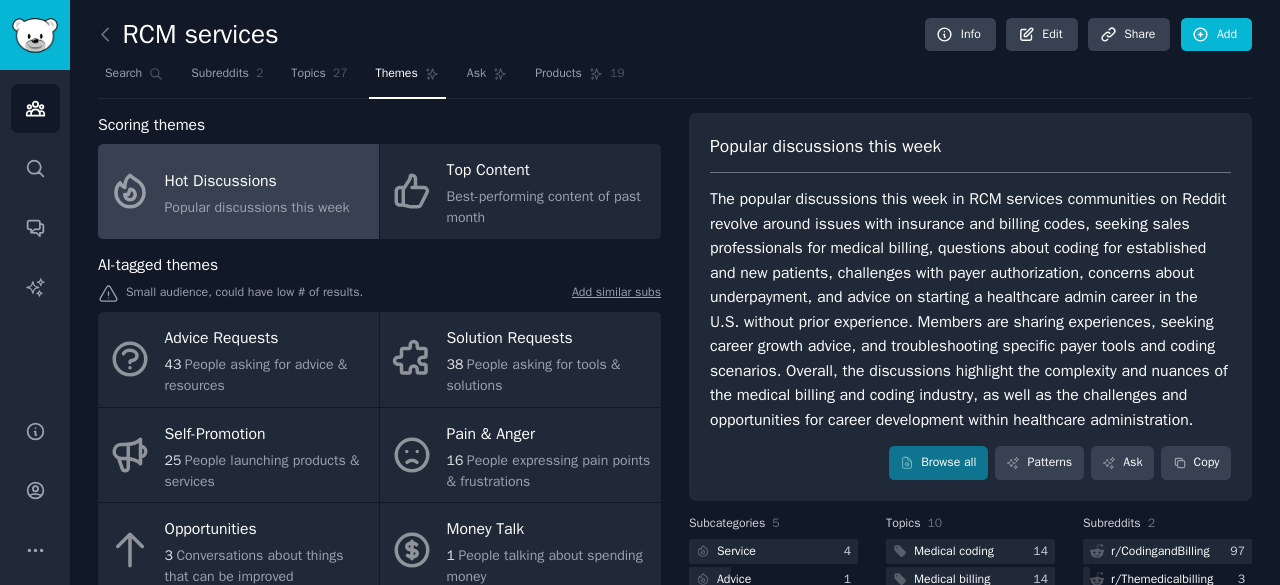 click on "The popular discussions this week in RCM services communities on Reddit revolve around issues with insurance and billing codes, seeking sales professionals for medical billing, questions about coding for established and new patients, challenges with payer authorization, concerns about underpayment, and advice on starting a healthcare admin career in the U.S. without prior experience. Members are sharing experiences, seeking career growth advice, and troubleshooting specific payer tools and coding scenarios. Overall, the discussions highlight the complexity and nuances of the medical billing and coding industry, as well as the challenges and opportunities for career development within healthcare administration." at bounding box center (970, 309) 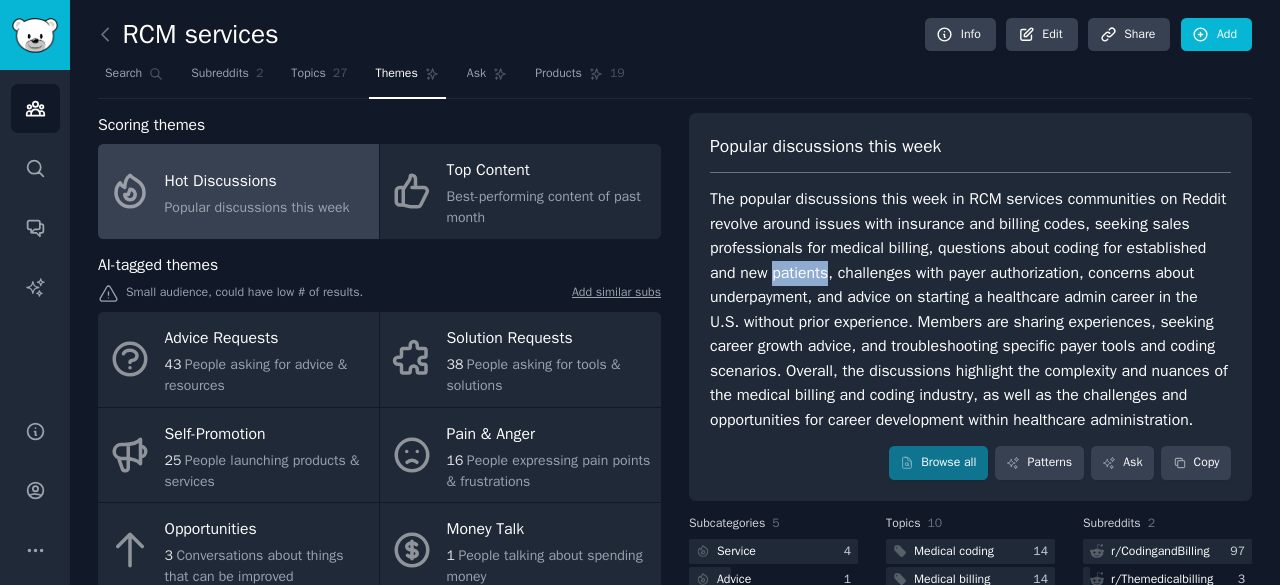 click on "The popular discussions this week in RCM services communities on Reddit revolve around issues with insurance and billing codes, seeking sales professionals for medical billing, questions about coding for established and new patients, challenges with payer authorization, concerns about underpayment, and advice on starting a healthcare admin career in the U.S. without prior experience. Members are sharing experiences, seeking career growth advice, and troubleshooting specific payer tools and coding scenarios. Overall, the discussions highlight the complexity and nuances of the medical billing and coding industry, as well as the challenges and opportunities for career development within healthcare administration." at bounding box center (970, 309) 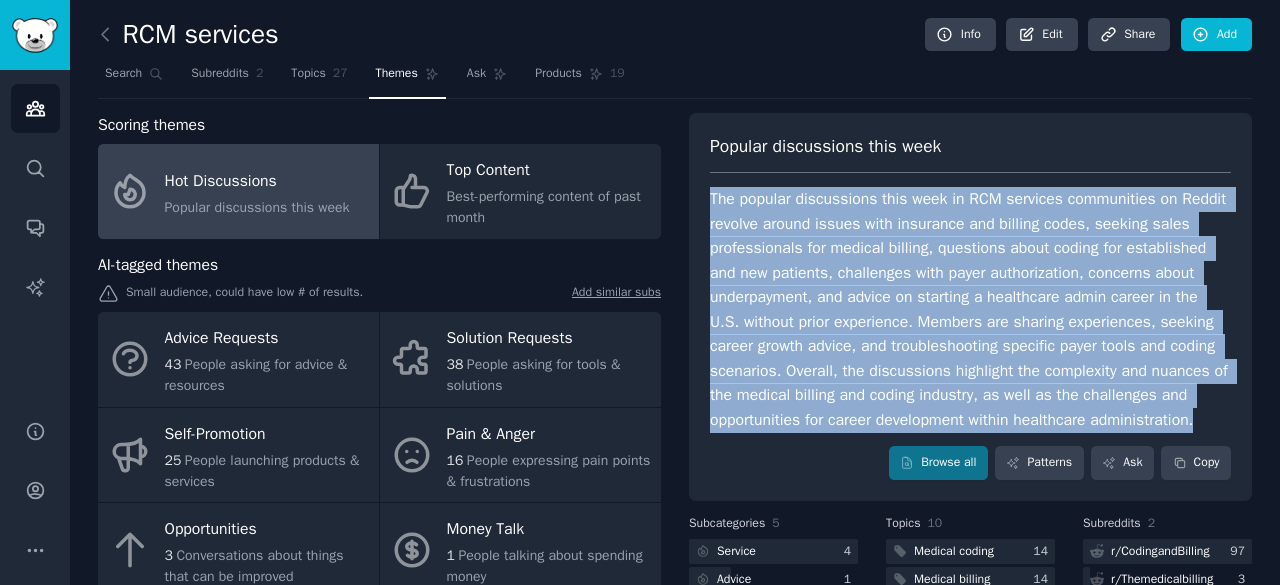 click on "The popular discussions this week in RCM services communities on Reddit revolve around issues with insurance and billing codes, seeking sales professionals for medical billing, questions about coding for established and new patients, challenges with payer authorization, concerns about underpayment, and advice on starting a healthcare admin career in the U.S. without prior experience. Members are sharing experiences, seeking career growth advice, and troubleshooting specific payer tools and coding scenarios. Overall, the discussions highlight the complexity and nuances of the medical billing and coding industry, as well as the challenges and opportunities for career development within healthcare administration." at bounding box center [970, 309] 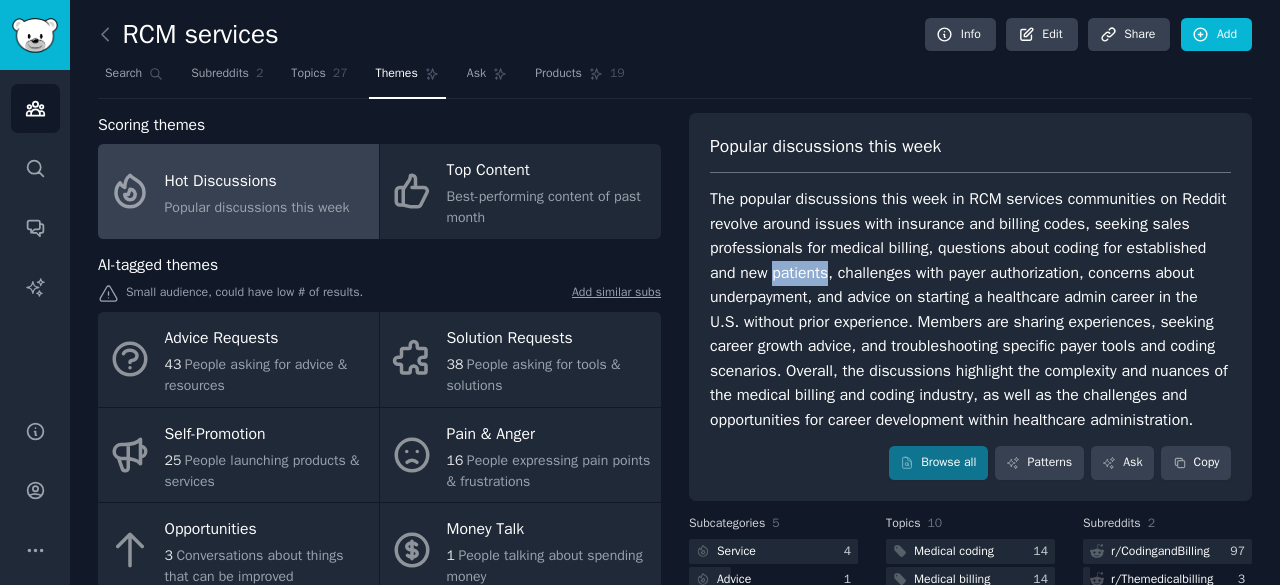 click on "The popular discussions this week in RCM services communities on Reddit revolve around issues with insurance and billing codes, seeking sales professionals for medical billing, questions about coding for established and new patients, challenges with payer authorization, concerns about underpayment, and advice on starting a healthcare admin career in the U.S. without prior experience. Members are sharing experiences, seeking career growth advice, and troubleshooting specific payer tools and coding scenarios. Overall, the discussions highlight the complexity and nuances of the medical billing and coding industry, as well as the challenges and opportunities for career development within healthcare administration." at bounding box center (970, 309) 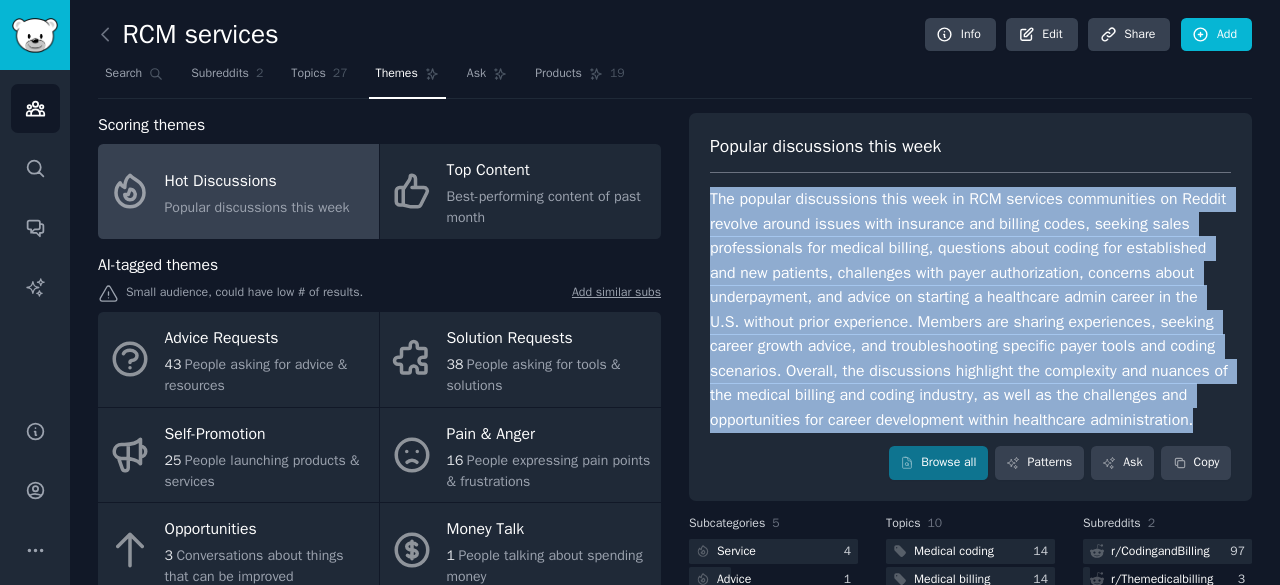 click on "The popular discussions this week in RCM services communities on Reddit revolve around issues with insurance and billing codes, seeking sales professionals for medical billing, questions about coding for established and new patients, challenges with payer authorization, concerns about underpayment, and advice on starting a healthcare admin career in the U.S. without prior experience. Members are sharing experiences, seeking career growth advice, and troubleshooting specific payer tools and coding scenarios. Overall, the discussions highlight the complexity and nuances of the medical billing and coding industry, as well as the challenges and opportunities for career development within healthcare administration." at bounding box center [970, 309] 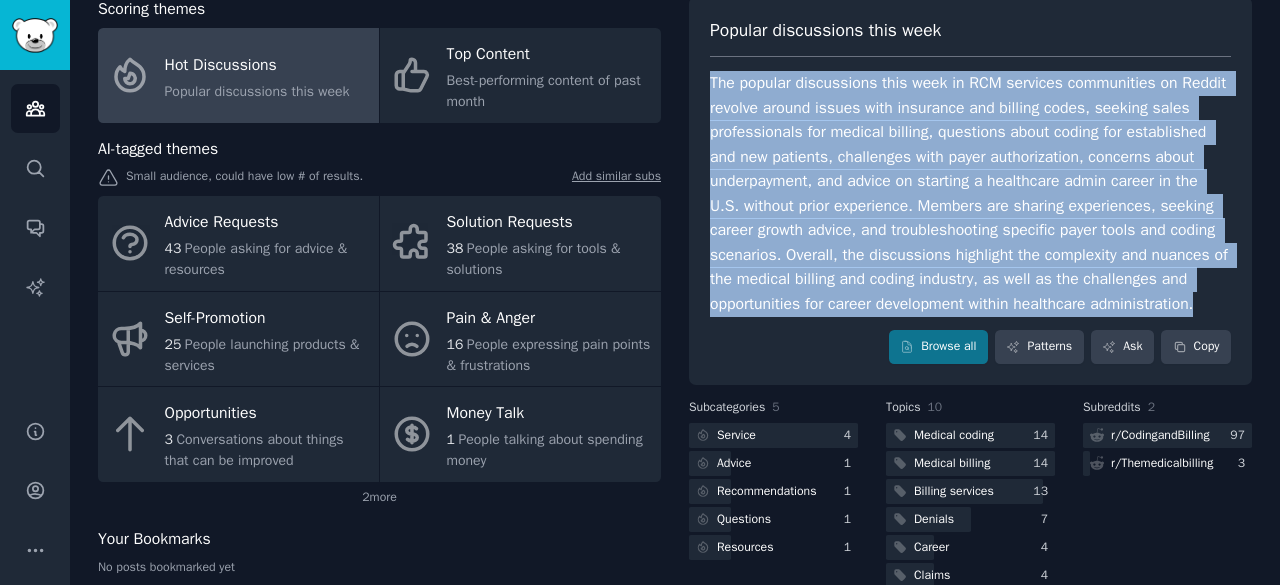 scroll, scrollTop: 260, scrollLeft: 0, axis: vertical 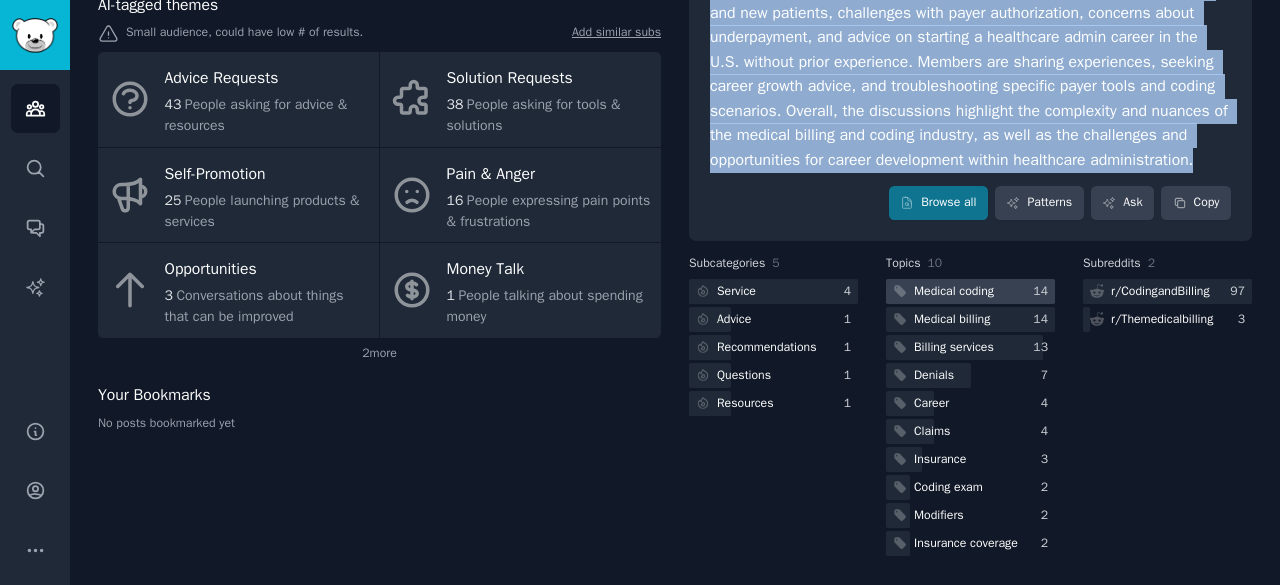 click on "Medical coding" at bounding box center (954, 292) 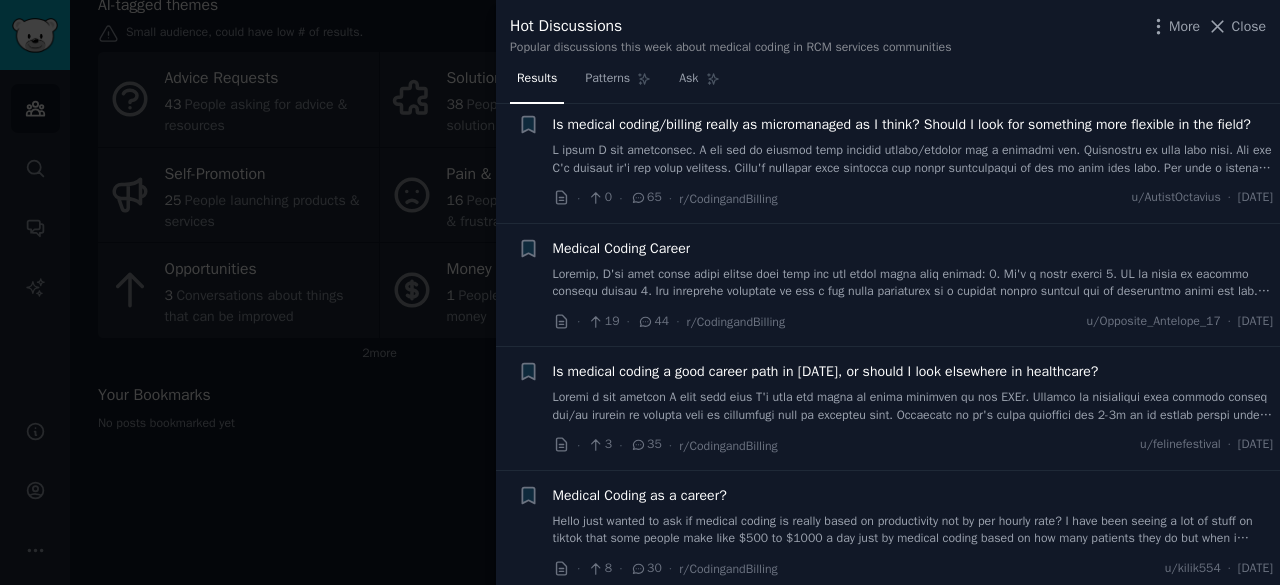 scroll, scrollTop: 0, scrollLeft: 0, axis: both 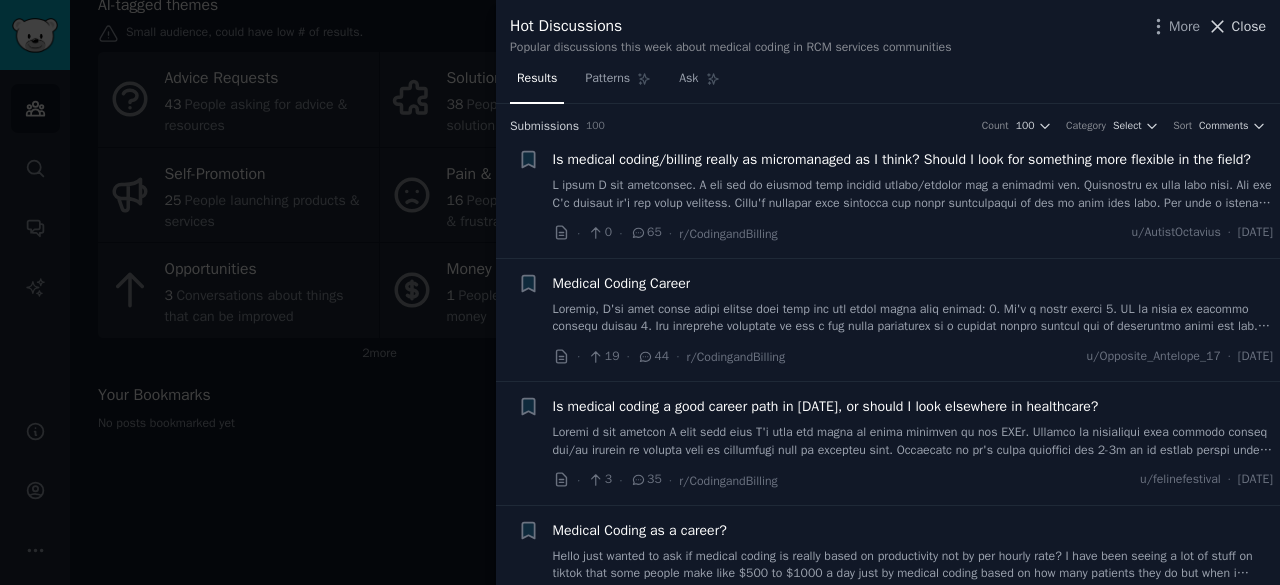 click on "Close" at bounding box center (1249, 26) 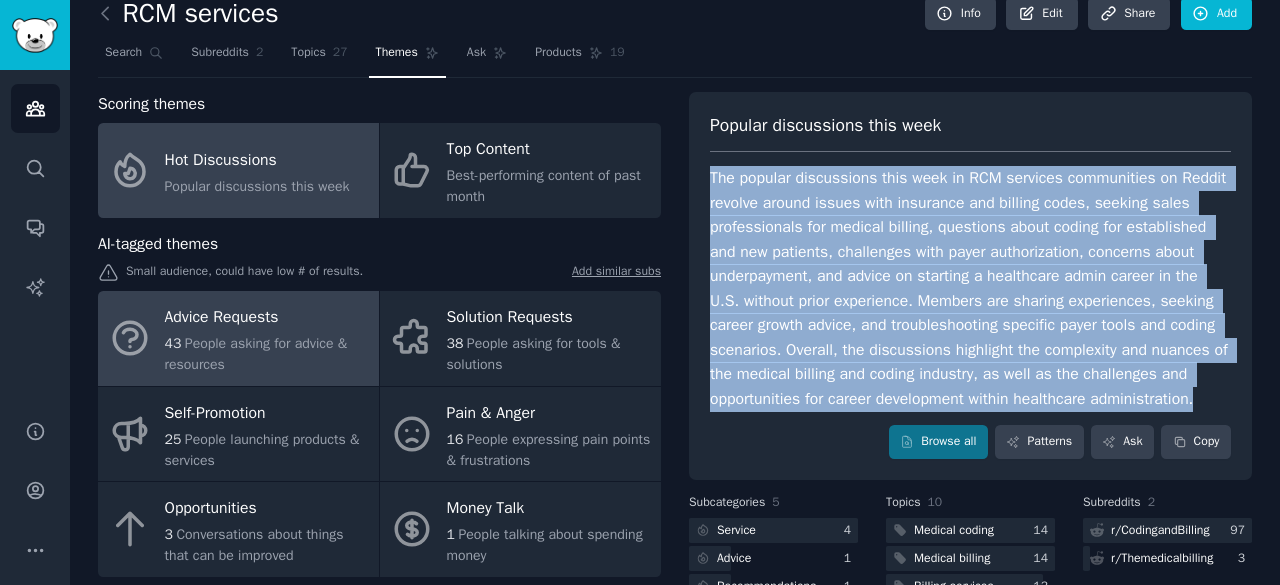 scroll, scrollTop: 0, scrollLeft: 0, axis: both 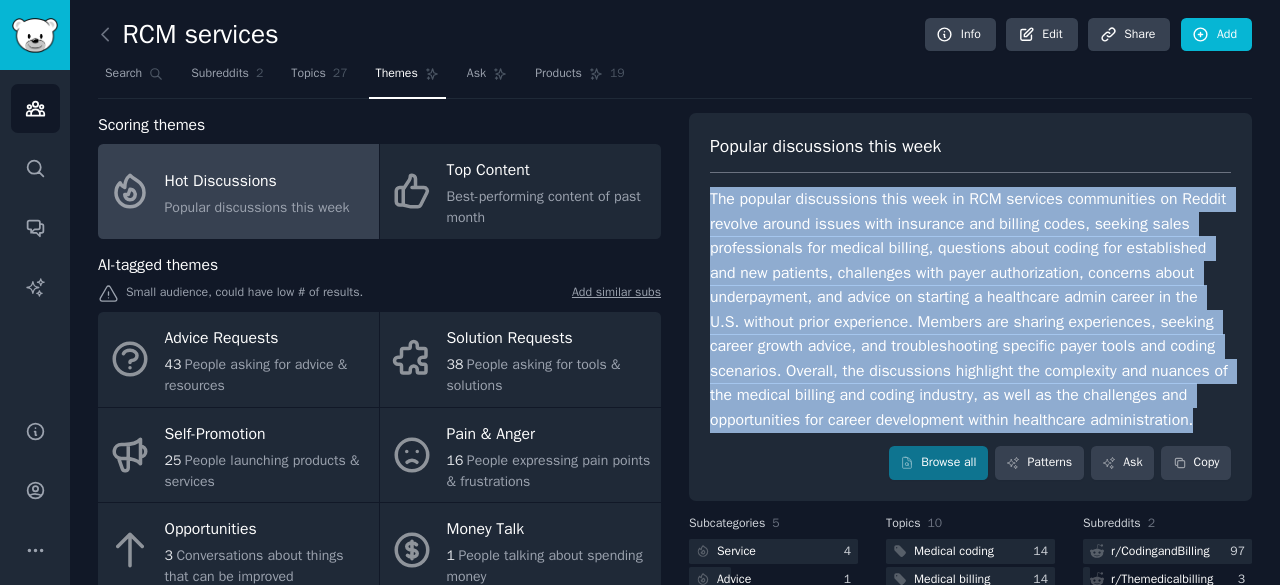 click on "The popular discussions this week in RCM services communities on Reddit revolve around issues with insurance and billing codes, seeking sales professionals for medical billing, questions about coding for established and new patients, challenges with payer authorization, concerns about underpayment, and advice on starting a healthcare admin career in the U.S. without prior experience. Members are sharing experiences, seeking career growth advice, and troubleshooting specific payer tools and coding scenarios. Overall, the discussions highlight the complexity and nuances of the medical billing and coding industry, as well as the challenges and opportunities for career development within healthcare administration." at bounding box center [970, 309] 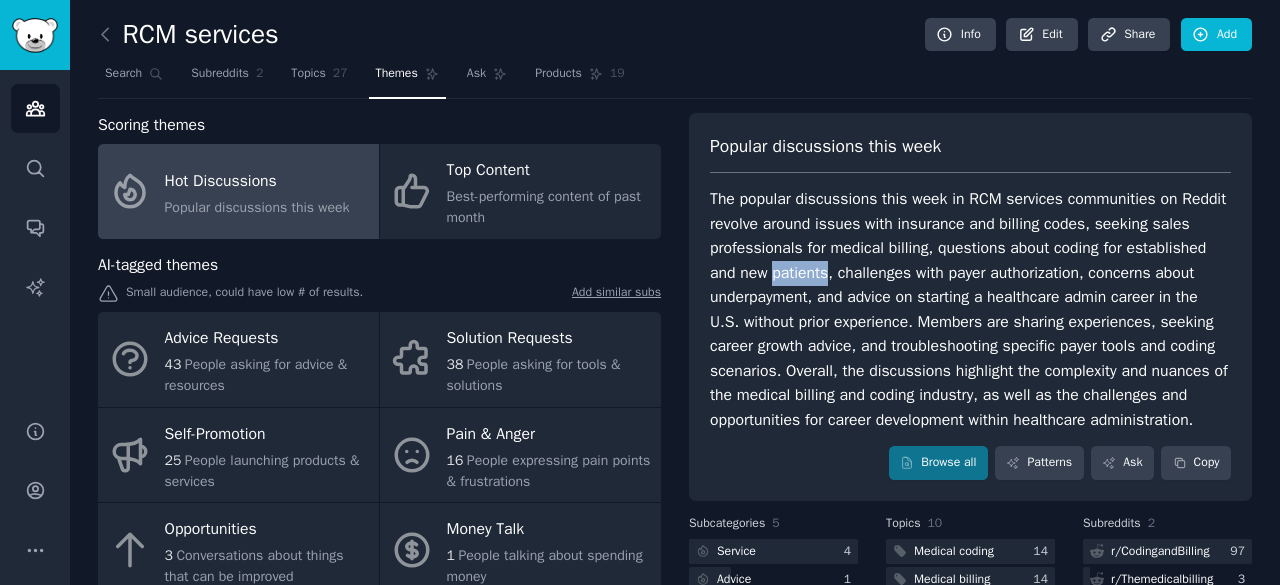 click on "The popular discussions this week in RCM services communities on Reddit revolve around issues with insurance and billing codes, seeking sales professionals for medical billing, questions about coding for established and new patients, challenges with payer authorization, concerns about underpayment, and advice on starting a healthcare admin career in the U.S. without prior experience. Members are sharing experiences, seeking career growth advice, and troubleshooting specific payer tools and coding scenarios. Overall, the discussions highlight the complexity and nuances of the medical billing and coding industry, as well as the challenges and opportunities for career development within healthcare administration." at bounding box center (970, 309) 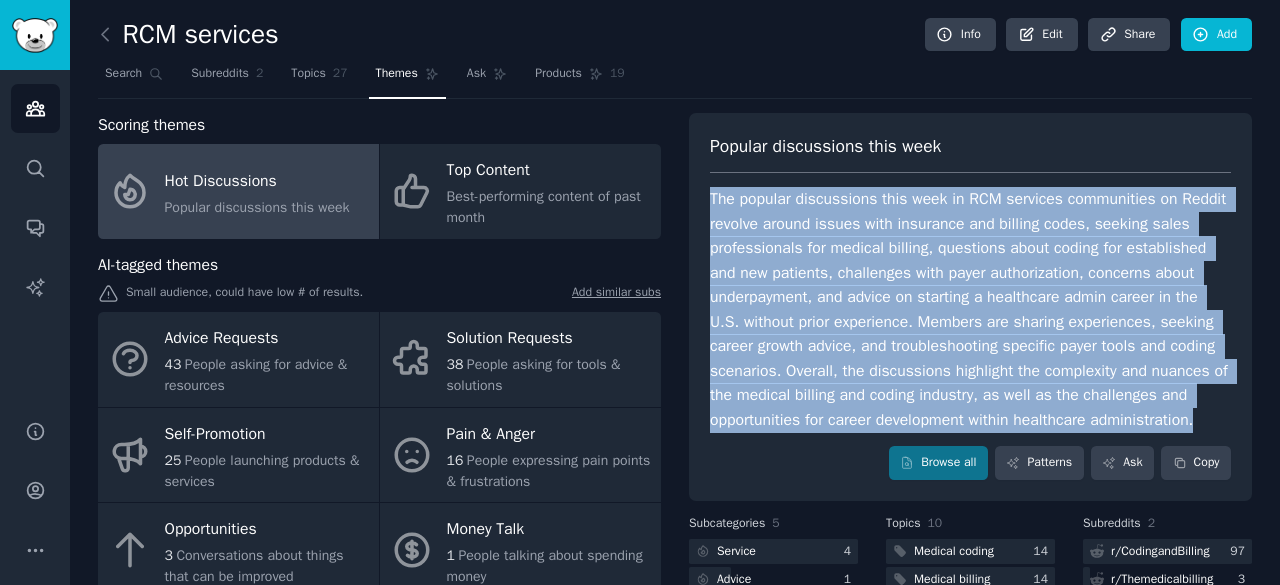 click on "The popular discussions this week in RCM services communities on Reddit revolve around issues with insurance and billing codes, seeking sales professionals for medical billing, questions about coding for established and new patients, challenges with payer authorization, concerns about underpayment, and advice on starting a healthcare admin career in the U.S. without prior experience. Members are sharing experiences, seeking career growth advice, and troubleshooting specific payer tools and coding scenarios. Overall, the discussions highlight the complexity and nuances of the medical billing and coding industry, as well as the challenges and opportunities for career development within healthcare administration." at bounding box center (970, 309) 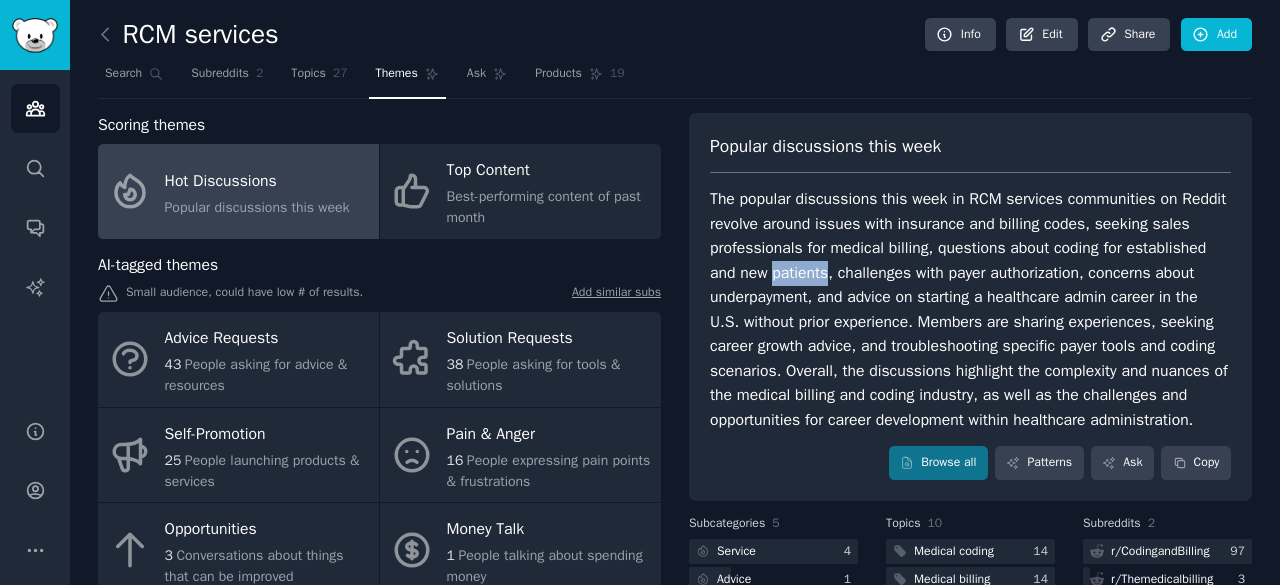 click on "The popular discussions this week in RCM services communities on Reddit revolve around issues with insurance and billing codes, seeking sales professionals for medical billing, questions about coding for established and new patients, challenges with payer authorization, concerns about underpayment, and advice on starting a healthcare admin career in the U.S. without prior experience. Members are sharing experiences, seeking career growth advice, and troubleshooting specific payer tools and coding scenarios. Overall, the discussions highlight the complexity and nuances of the medical billing and coding industry, as well as the challenges and opportunities for career development within healthcare administration." at bounding box center [970, 309] 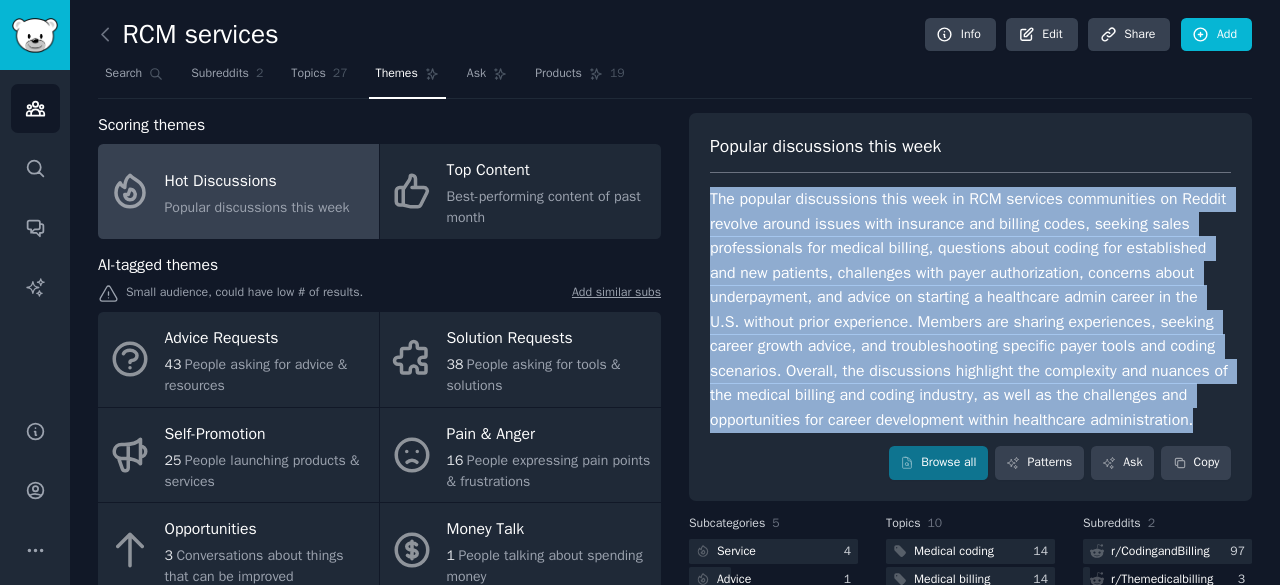 click on "The popular discussions this week in RCM services communities on Reddit revolve around issues with insurance and billing codes, seeking sales professionals for medical billing, questions about coding for established and new patients, challenges with payer authorization, concerns about underpayment, and advice on starting a healthcare admin career in the U.S. without prior experience. Members are sharing experiences, seeking career growth advice, and troubleshooting specific payer tools and coding scenarios. Overall, the discussions highlight the complexity and nuances of the medical billing and coding industry, as well as the challenges and opportunities for career development within healthcare administration." at bounding box center (970, 309) 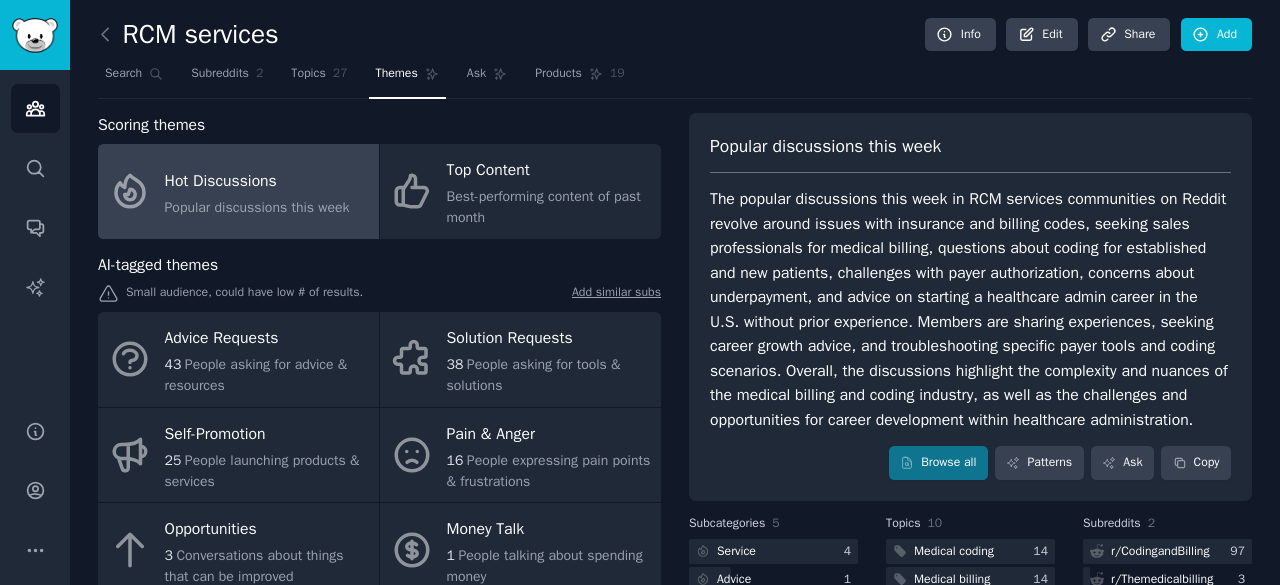 click on "The popular discussions this week in RCM services communities on Reddit revolve around issues with insurance and billing codes, seeking sales professionals for medical billing, questions about coding for established and new patients, challenges with payer authorization, concerns about underpayment, and advice on starting a healthcare admin career in the U.S. without prior experience. Members are sharing experiences, seeking career growth advice, and troubleshooting specific payer tools and coding scenarios. Overall, the discussions highlight the complexity and nuances of the medical billing and coding industry, as well as the challenges and opportunities for career development within healthcare administration." at bounding box center (970, 309) 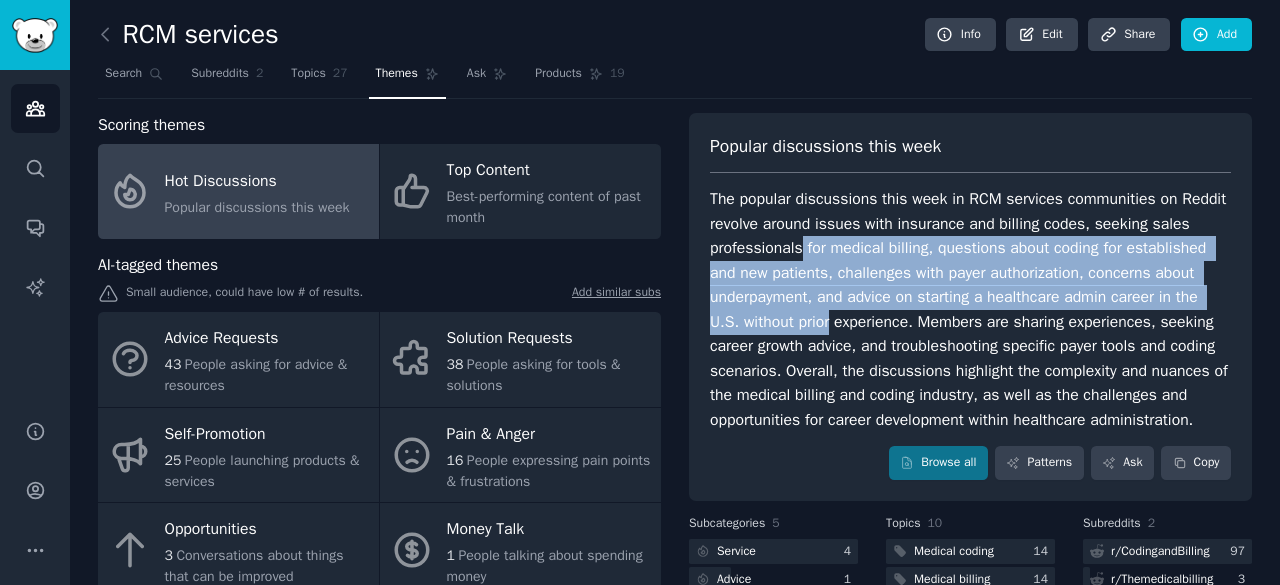 drag, startPoint x: 798, startPoint y: 251, endPoint x: 802, endPoint y: 319, distance: 68.117546 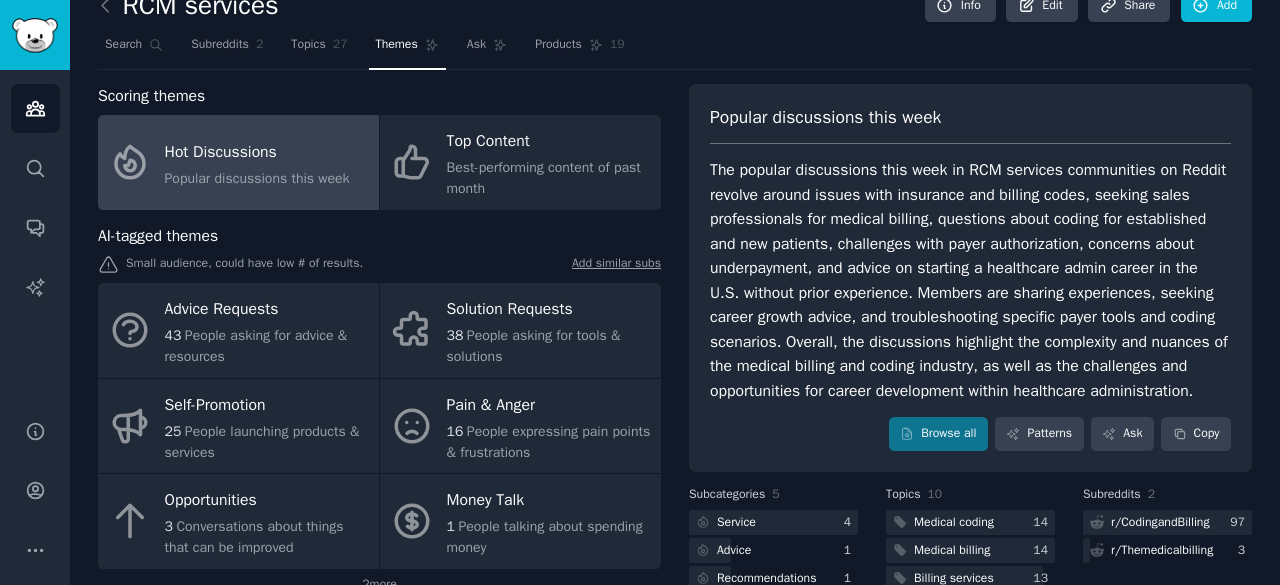 scroll, scrollTop: 0, scrollLeft: 0, axis: both 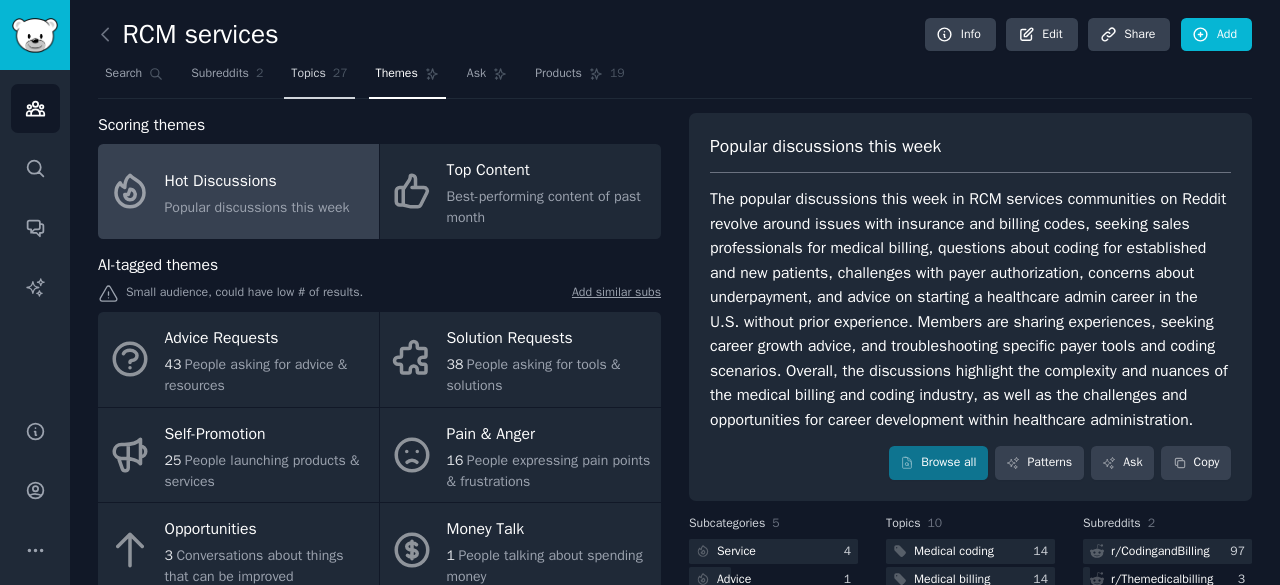 click on "Topics 27" at bounding box center [319, 78] 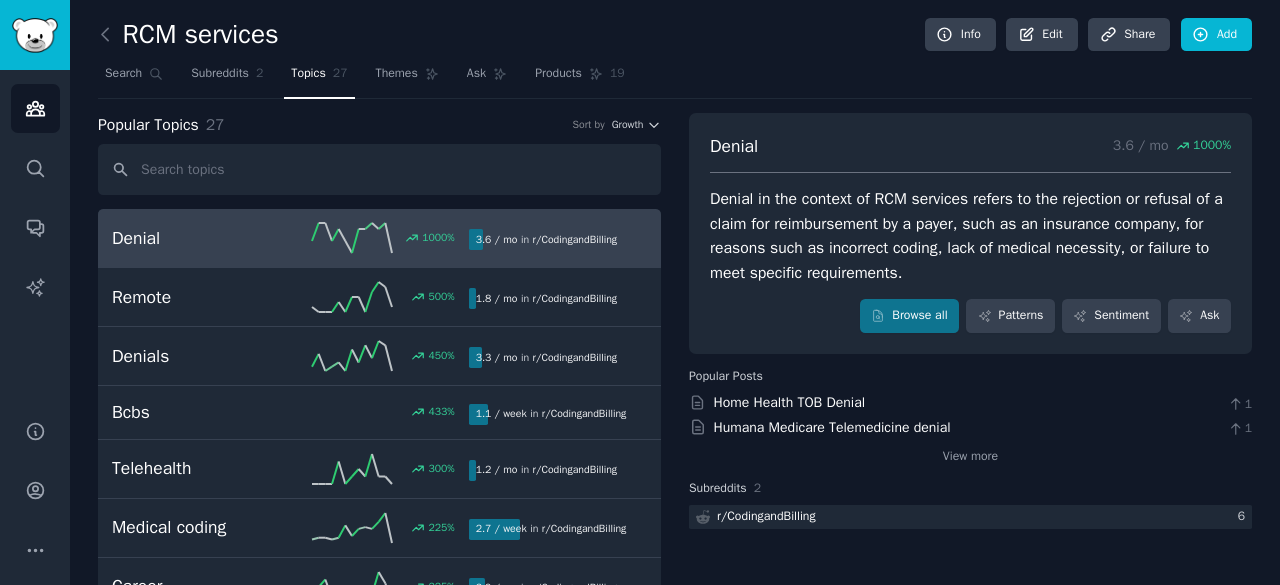 click on "Denial in the context of RCM services refers to the rejection or refusal of a claim for reimbursement by a payer, such as an insurance company, for reasons such as incorrect coding, lack of medical necessity, or failure to meet specific requirements." at bounding box center [970, 236] 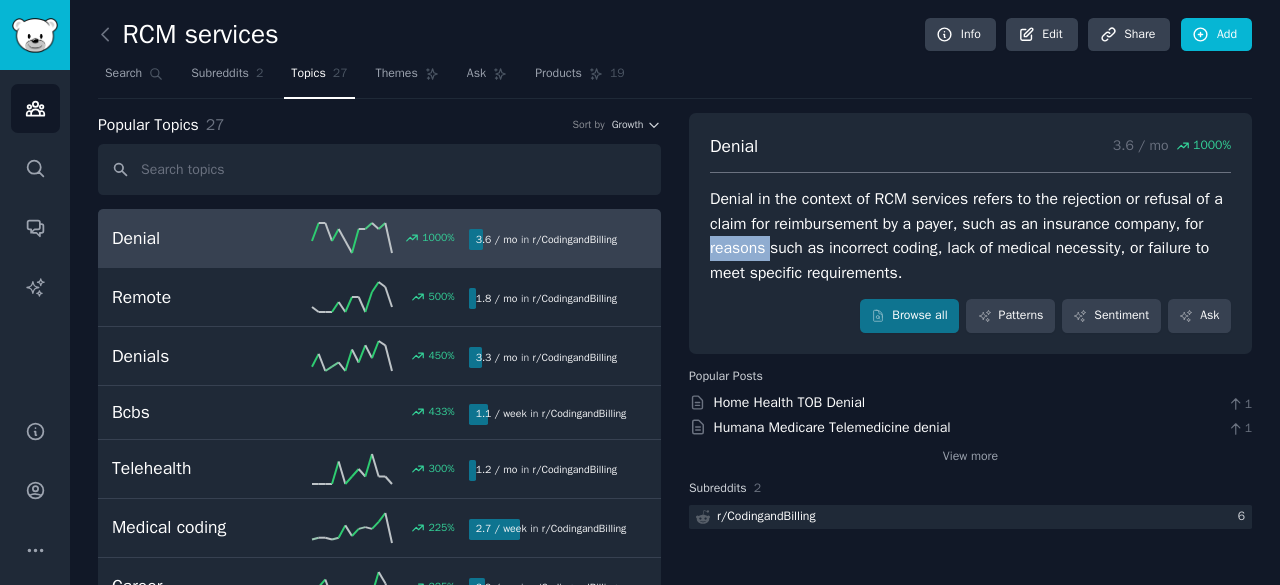 click on "Denial in the context of RCM services refers to the rejection or refusal of a claim for reimbursement by a payer, such as an insurance company, for reasons such as incorrect coding, lack of medical necessity, or failure to meet specific requirements." at bounding box center [970, 236] 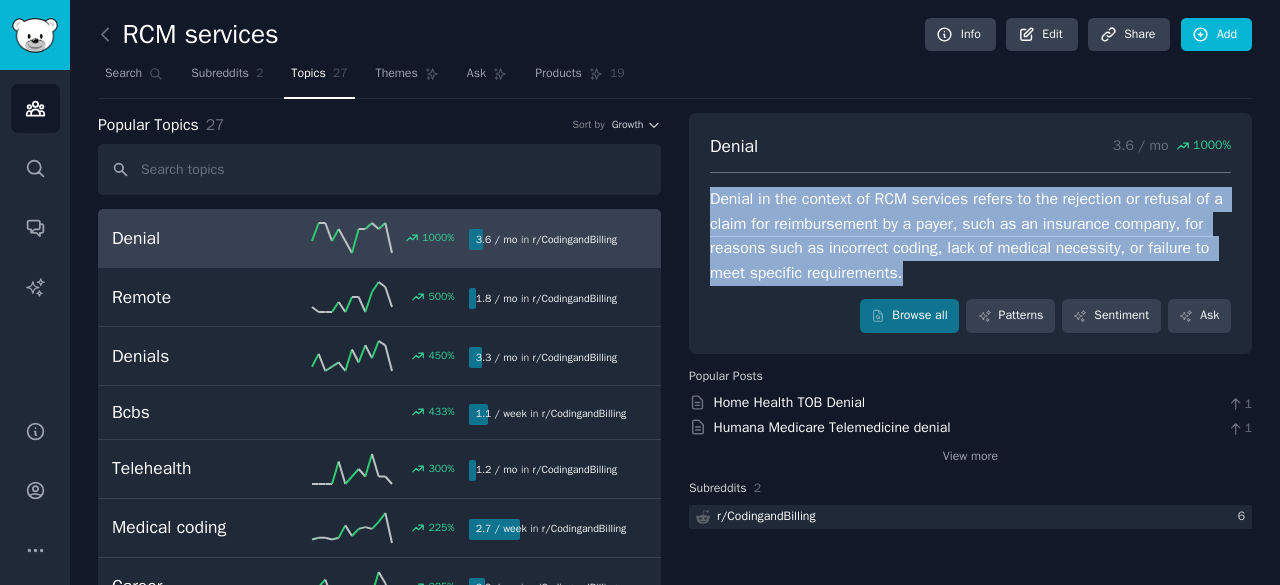 click on "Denial in the context of RCM services refers to the rejection or refusal of a claim for reimbursement by a payer, such as an insurance company, for reasons such as incorrect coding, lack of medical necessity, or failure to meet specific requirements." at bounding box center [970, 236] 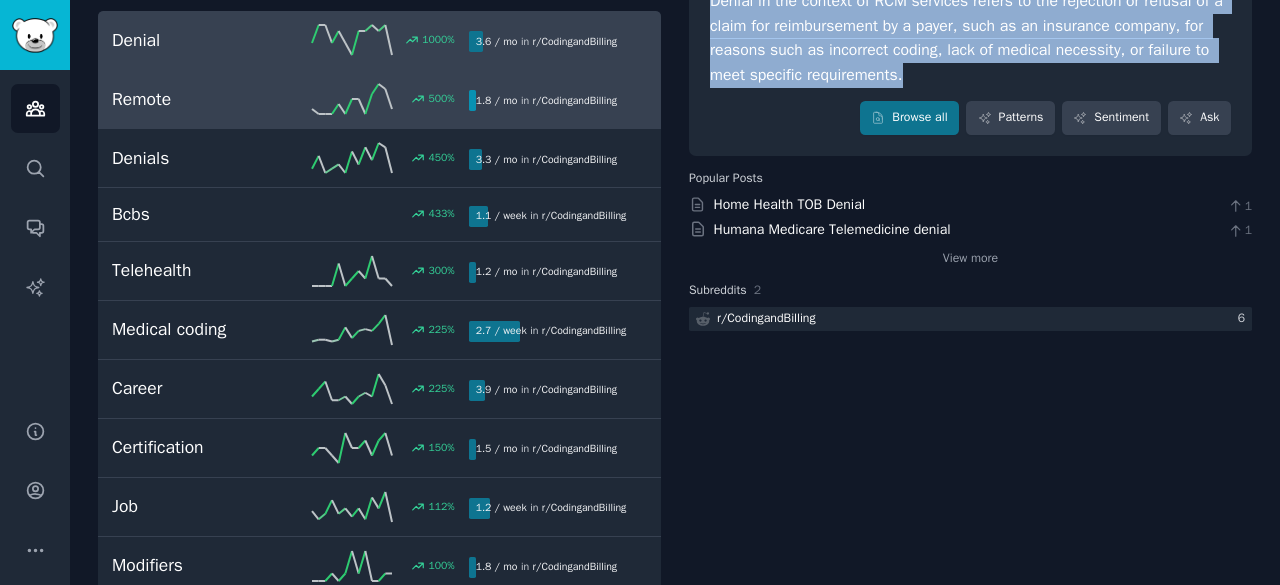scroll, scrollTop: 100, scrollLeft: 0, axis: vertical 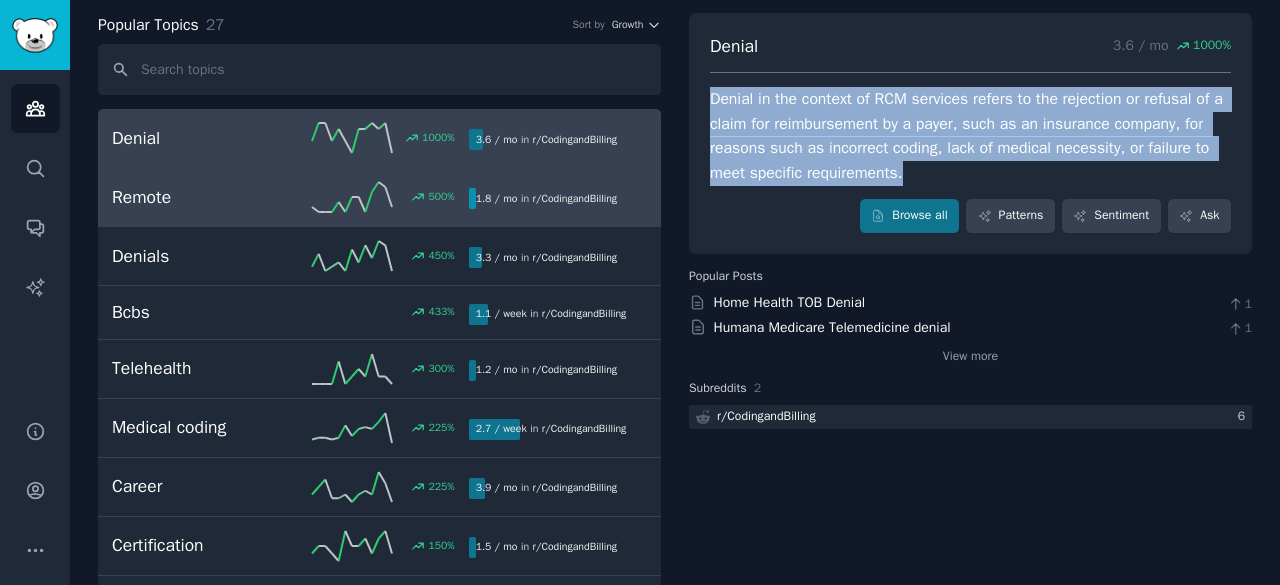 click on "Remote" at bounding box center [201, 197] 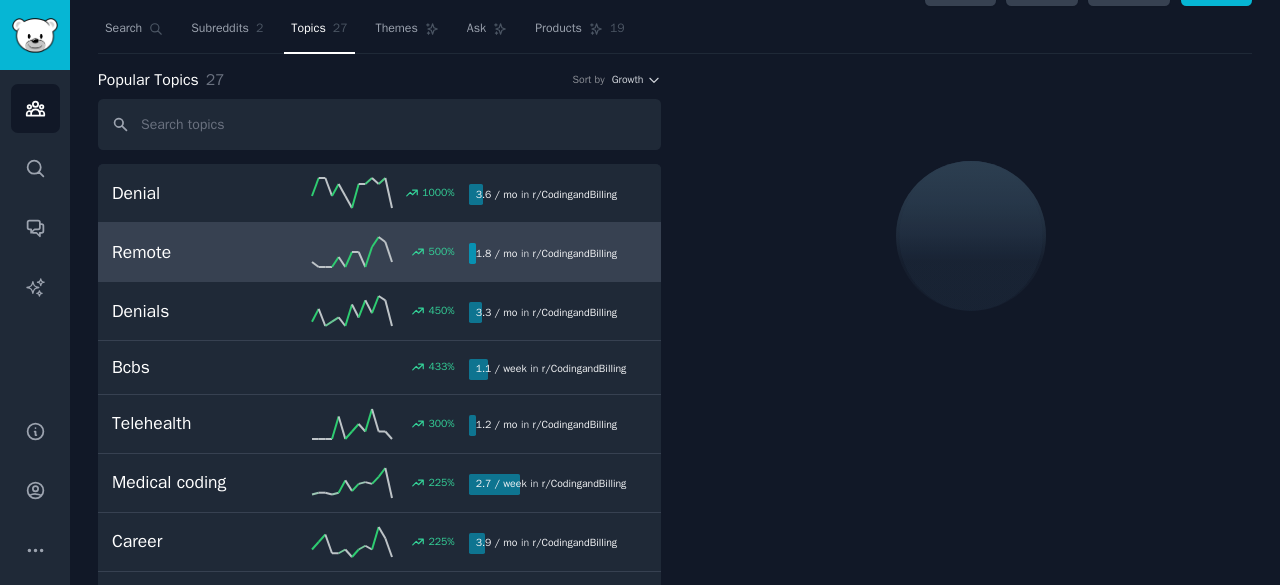 scroll, scrollTop: 0, scrollLeft: 0, axis: both 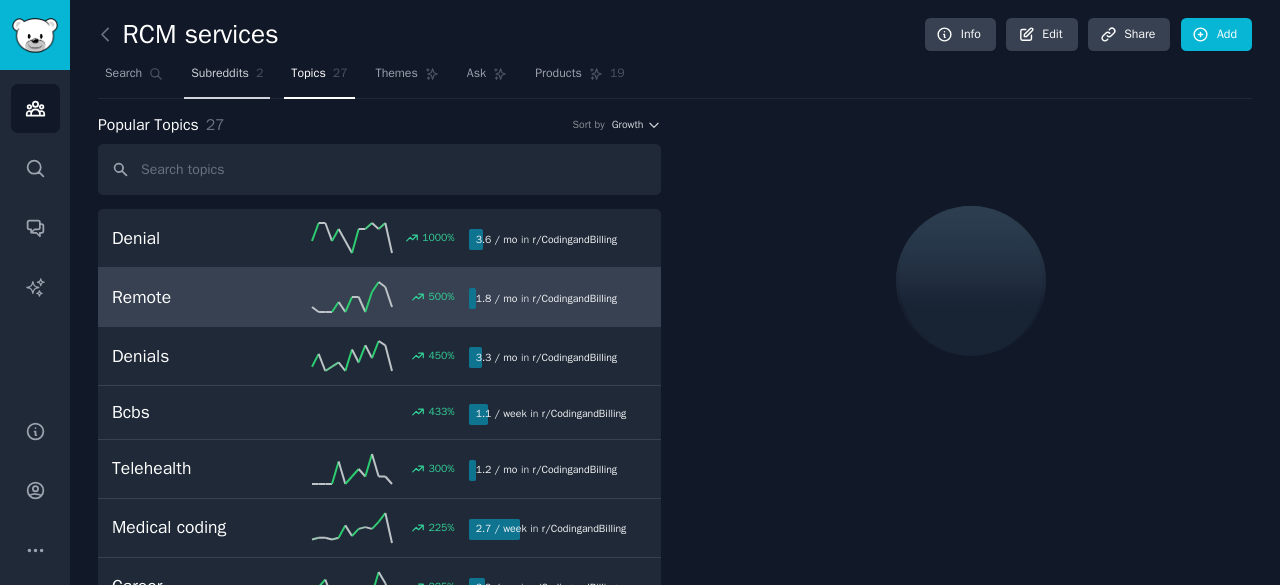 click on "Subreddits" at bounding box center (220, 74) 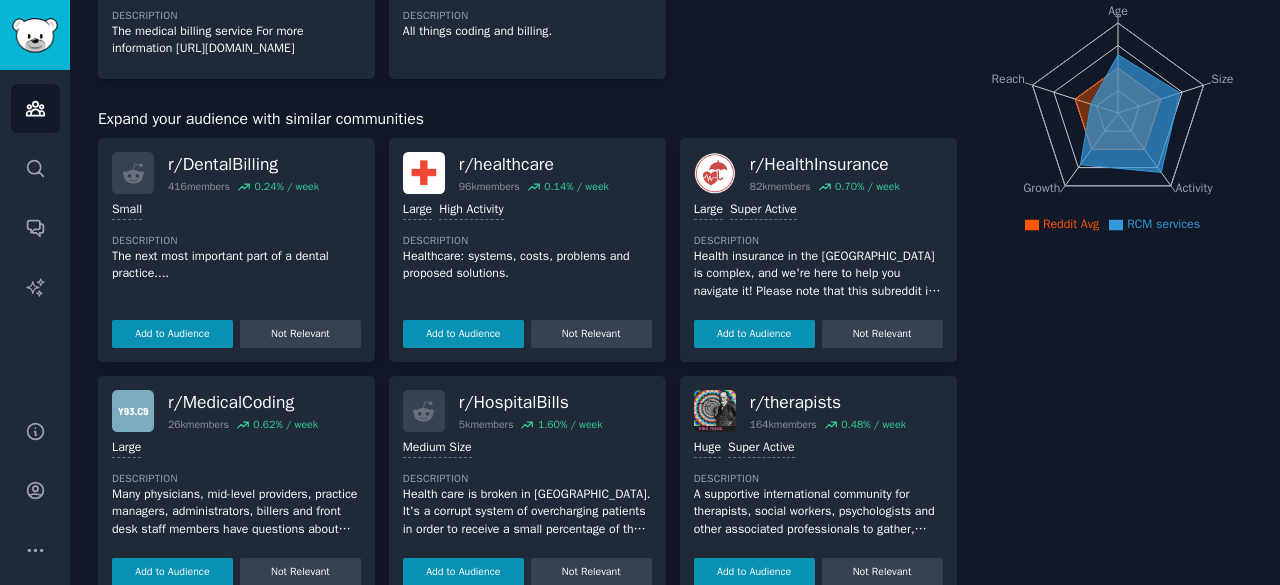 scroll, scrollTop: 200, scrollLeft: 0, axis: vertical 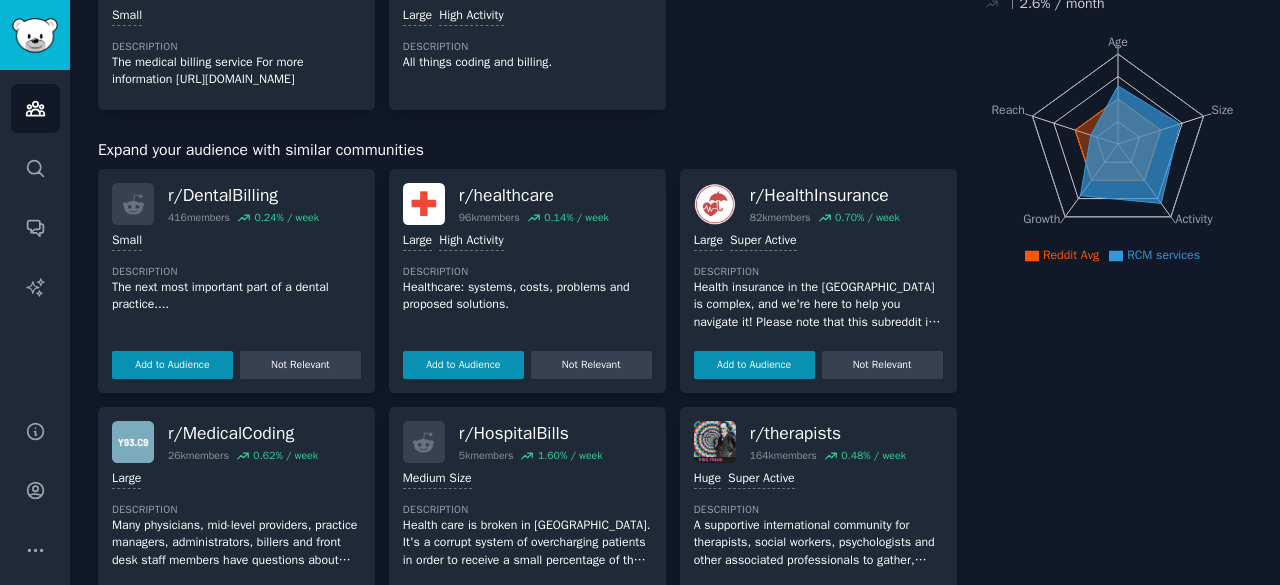 click on "Small" at bounding box center [236, 241] 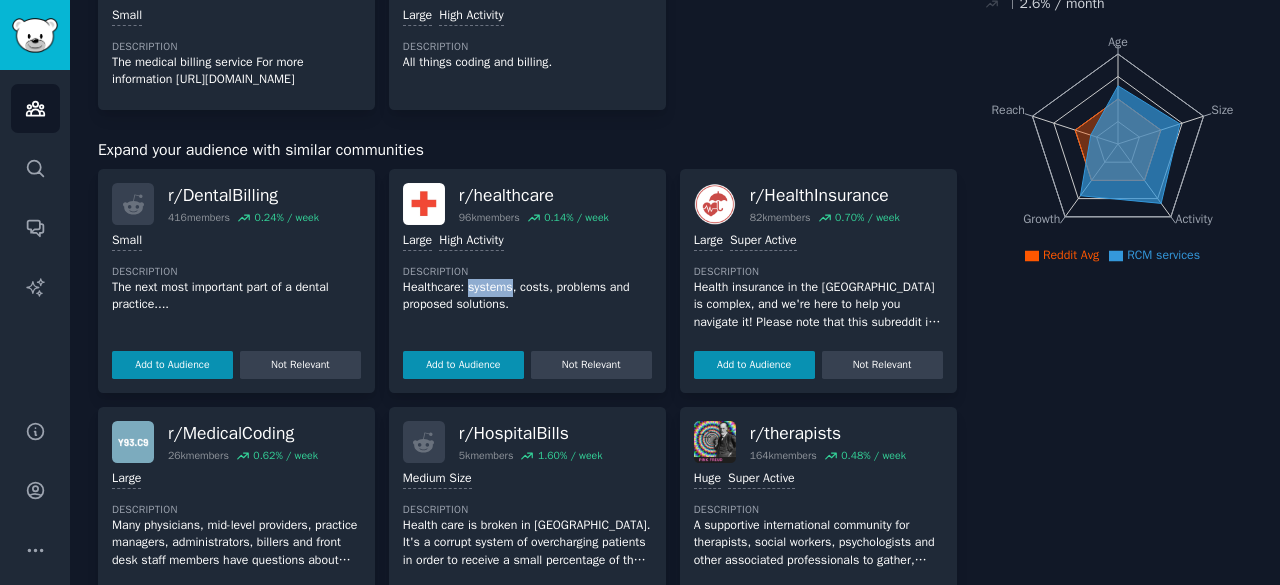 click on "Healthcare: systems, costs, problems and proposed solutions." at bounding box center (527, 296) 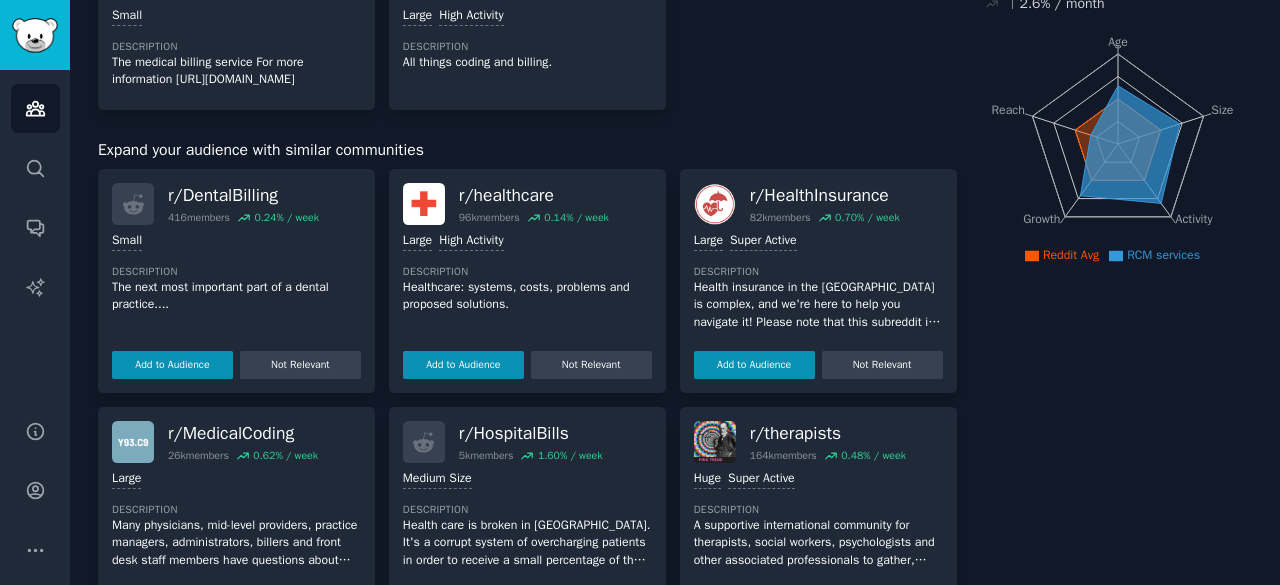 click on ">= 80th percentile for submissions / day Large High Activity Description Healthcare: systems, costs, problems and proposed solutions. Add to Audience Not Relevant" at bounding box center [527, 302] 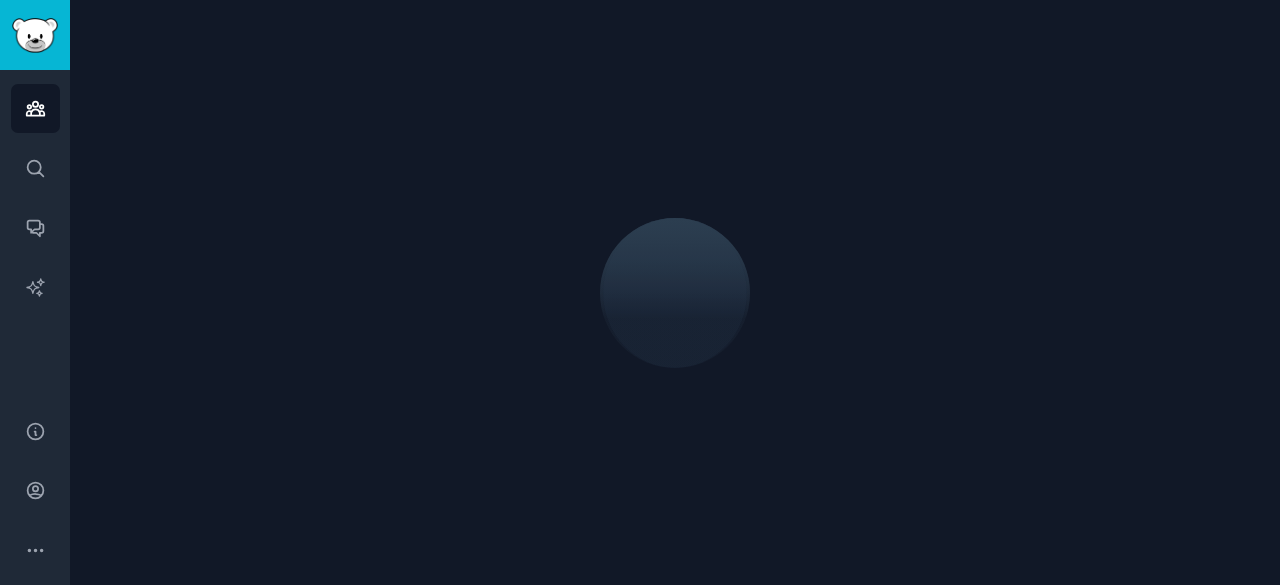 scroll, scrollTop: 0, scrollLeft: 0, axis: both 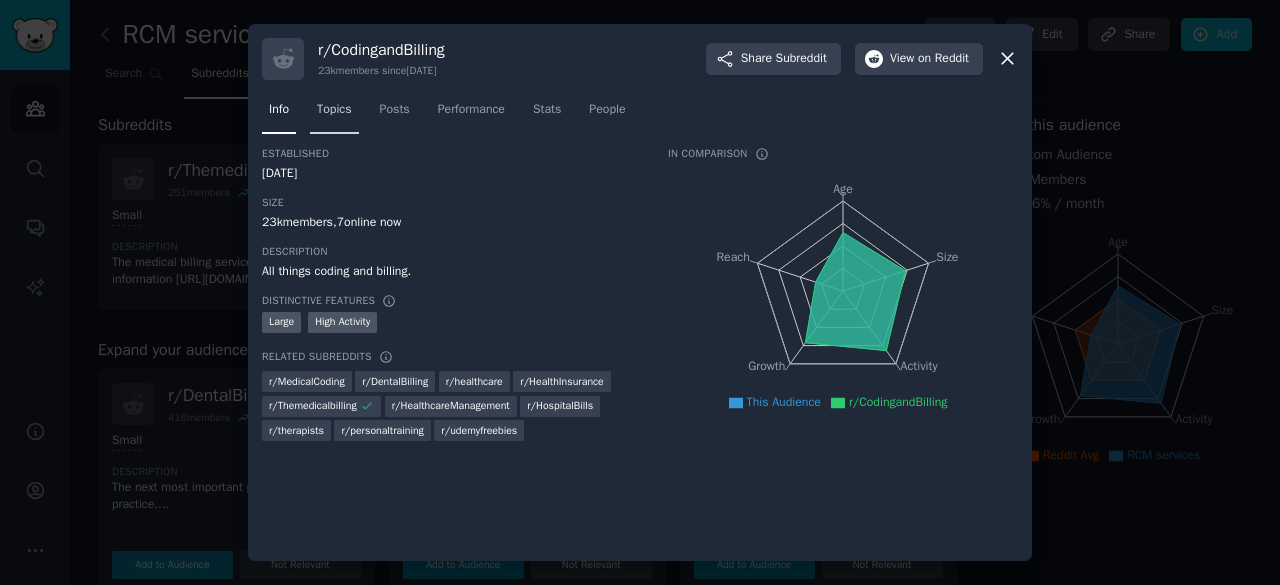 click on "Topics" at bounding box center [334, 110] 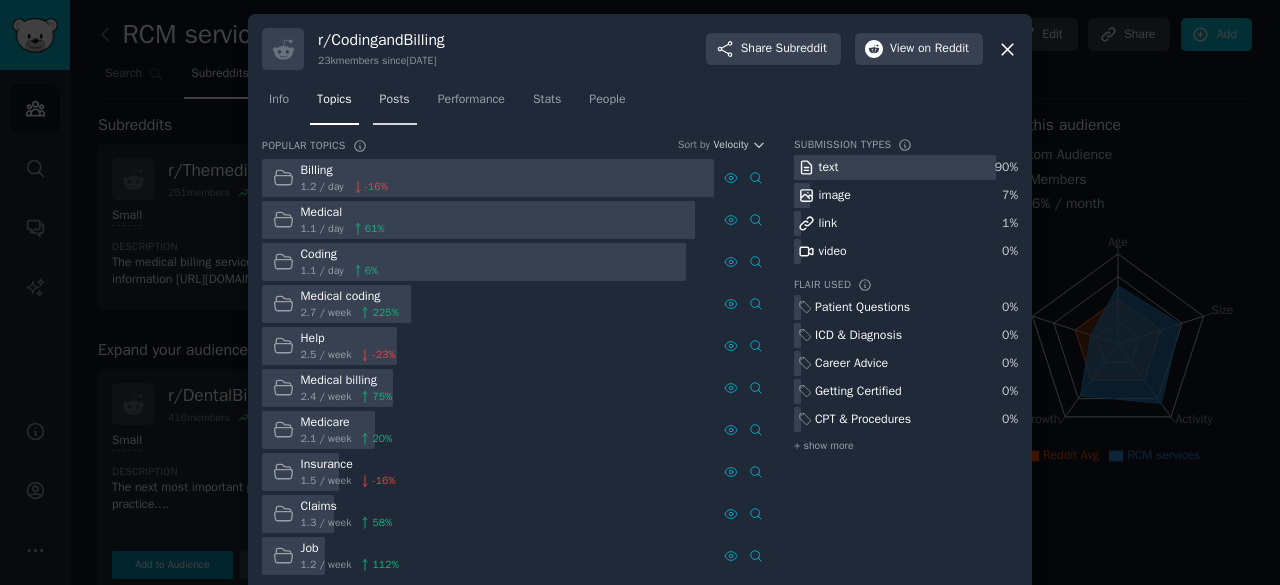 click on "Posts" at bounding box center [395, 100] 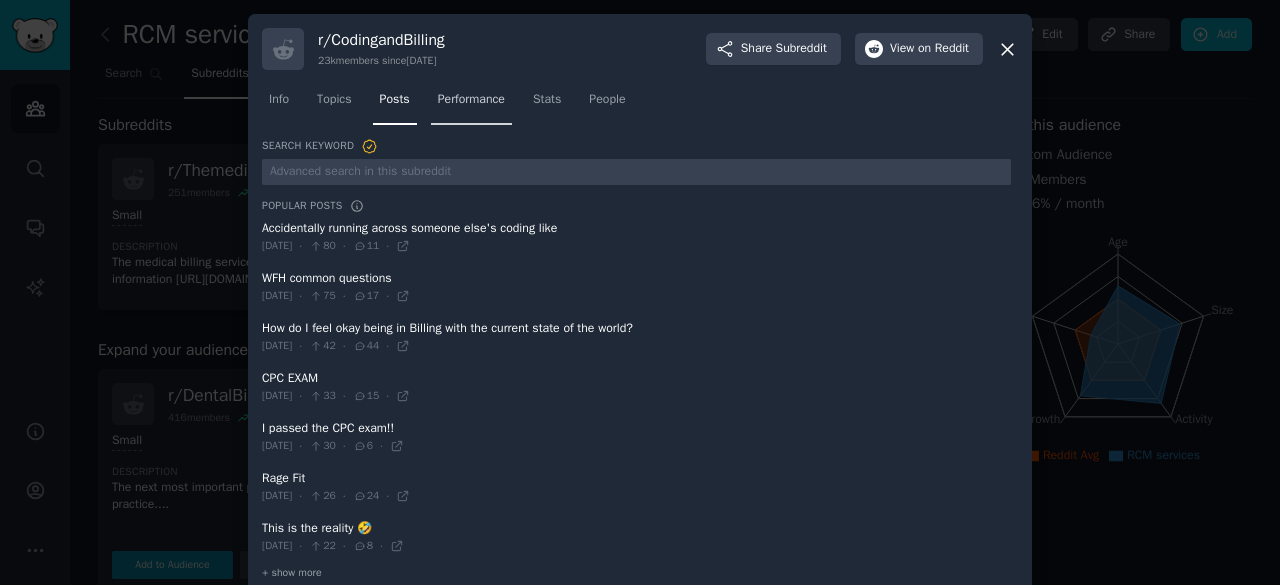 click on "Performance" at bounding box center [471, 100] 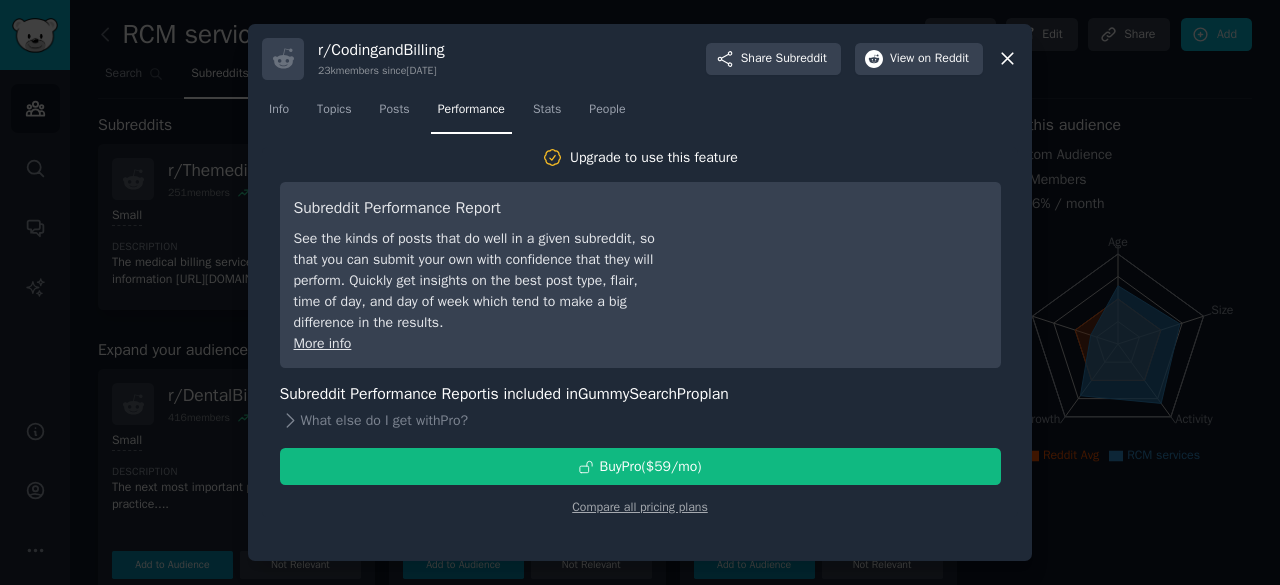 click on "See the kinds of posts that do well in a given subreddit, so that you can submit your own with confidence that they will perform. Quickly get insights on the best post type, flair, time of day, and day of week which tend to make a big difference in the results." at bounding box center (476, 280) 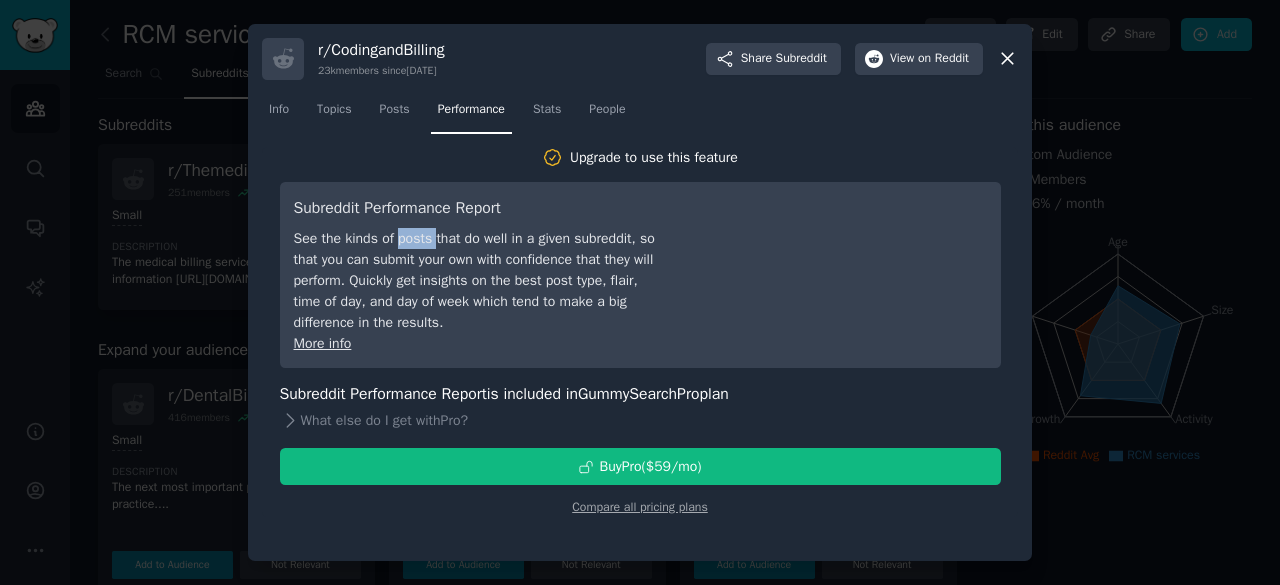 click on "See the kinds of posts that do well in a given subreddit, so that you can submit your own with confidence that they will perform. Quickly get insights on the best post type, flair, time of day, and day of week which tend to make a big difference in the results." at bounding box center (476, 280) 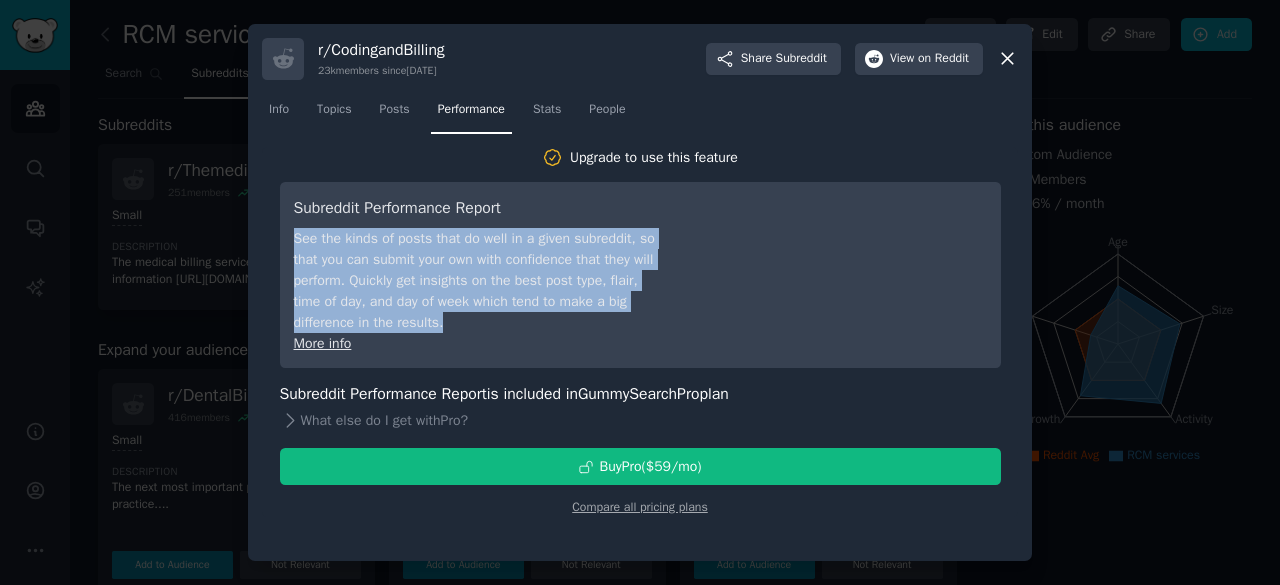 click on "See the kinds of posts that do well in a given subreddit, so that you can submit your own with confidence that they will perform. Quickly get insights on the best post type, flair, time of day, and day of week which tend to make a big difference in the results." at bounding box center (476, 280) 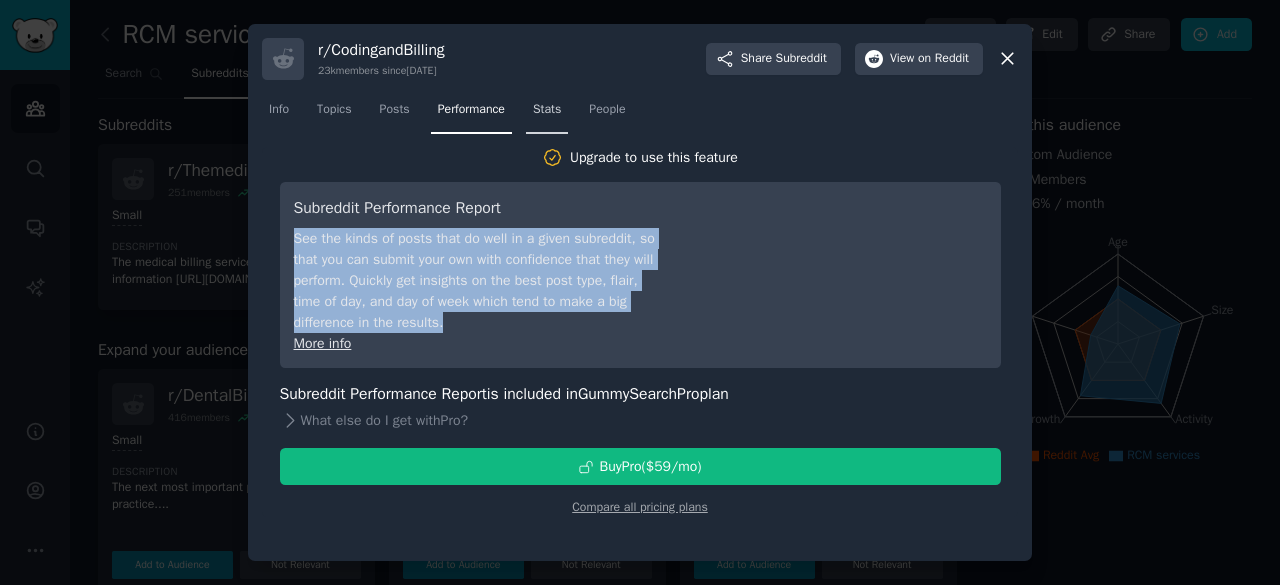 click on "Stats" at bounding box center (547, 114) 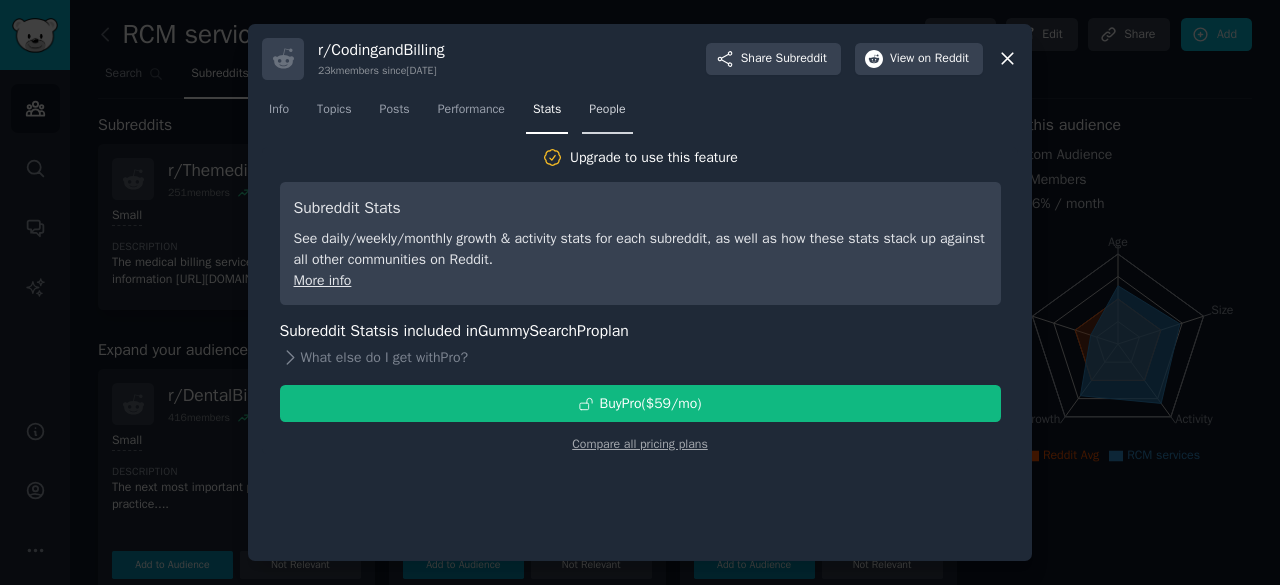 click on "People" at bounding box center [607, 114] 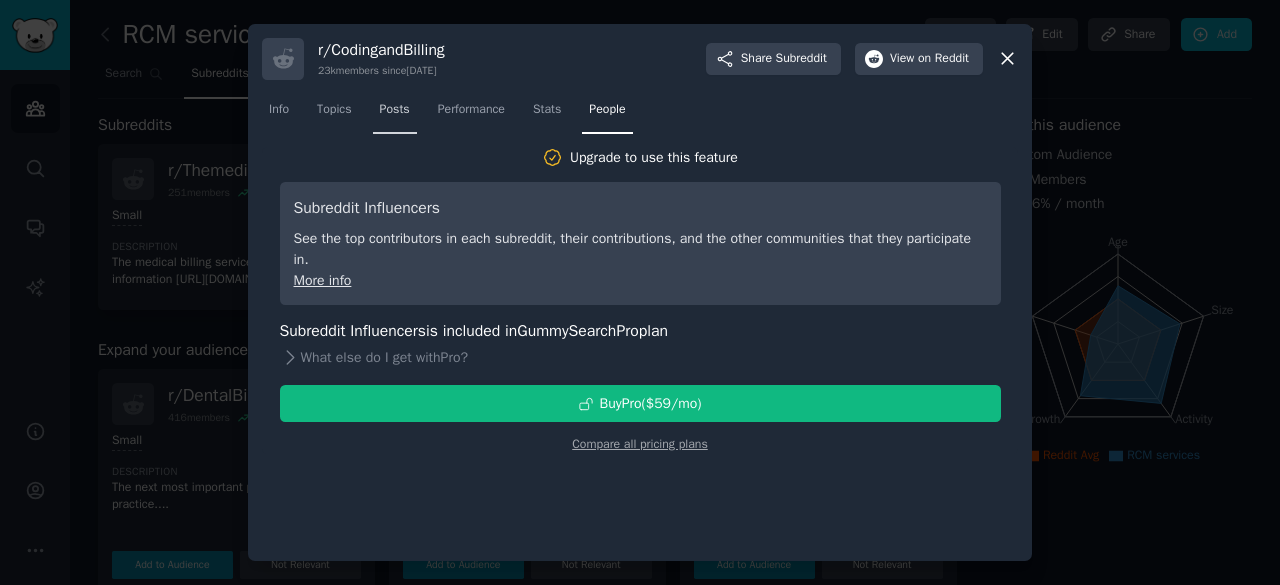click on "Posts" at bounding box center [395, 114] 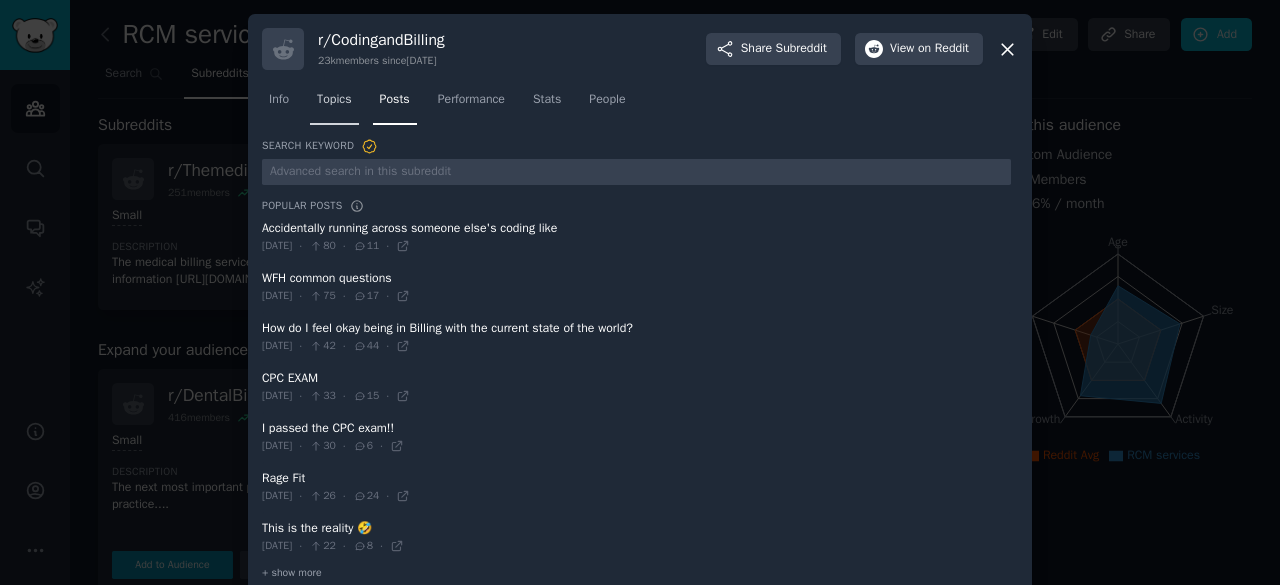 click on "Topics" at bounding box center (334, 104) 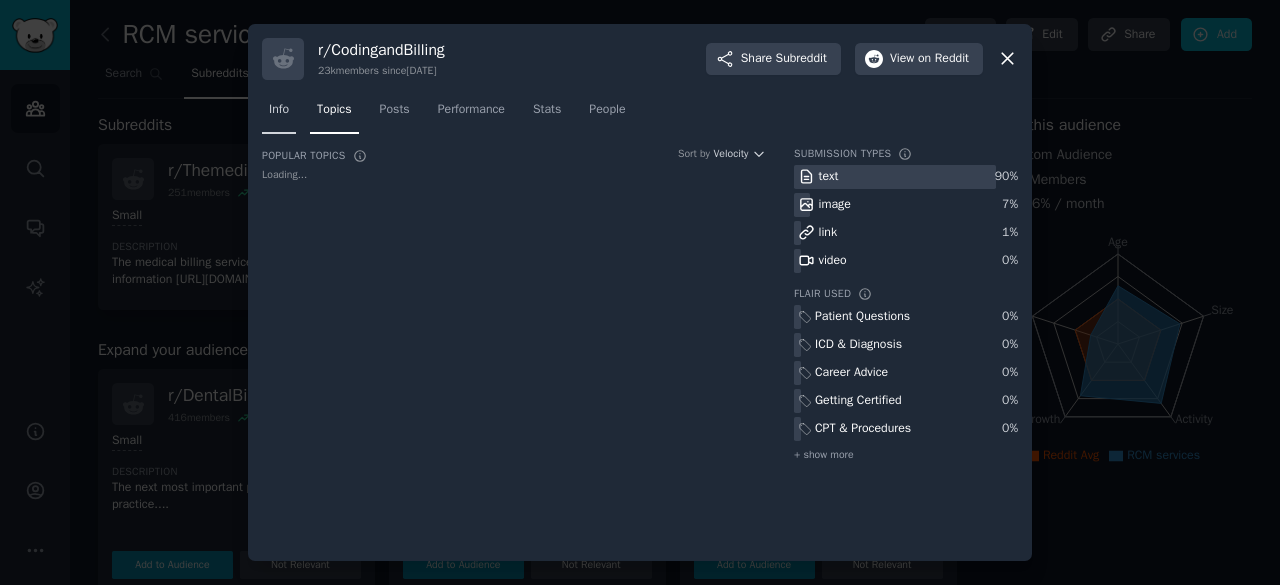 click on "Info" at bounding box center [279, 114] 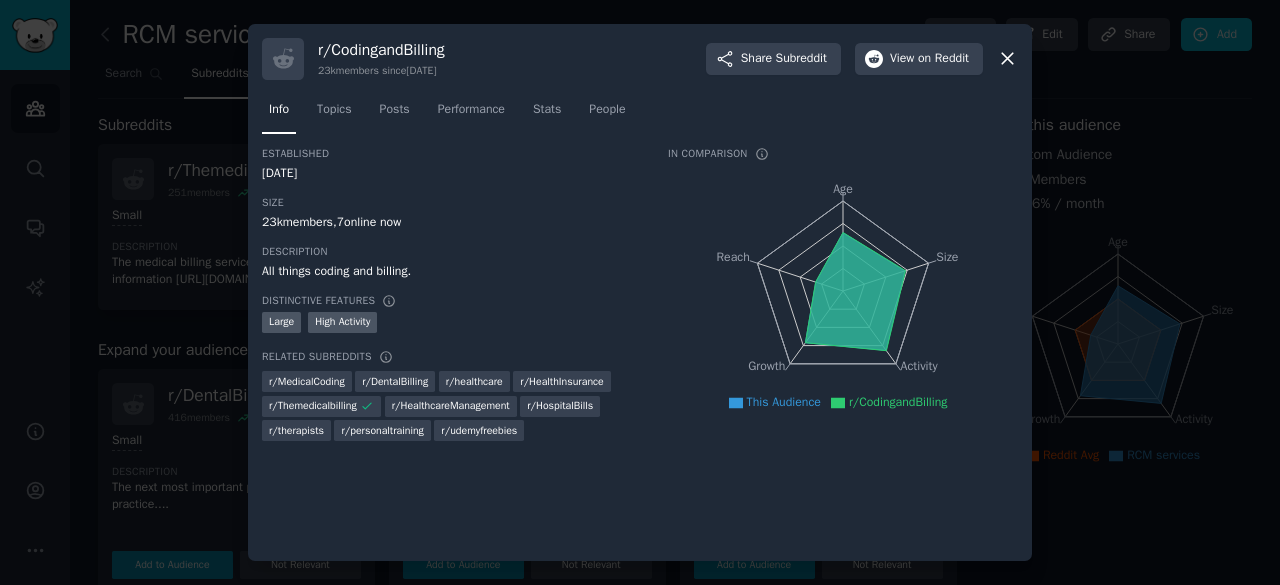 click on "r/ CodingandBilling 23k  members since  06/07/2014 Share  Subreddit View  on Reddit Info Topics Posts Performance Stats People Established 06/07/2014 Size 23k  members,  7  online now Description All things coding and billing. Distinctive Features Large High Activity Related Subreddits r/ MedicalCoding r/ DentalBilling r/ healthcare r/ HealthInsurance r/ Themedicalbilling r/ HealthcareManagement r/ HospitalBills r/ therapists r/ personaltraining r/ udemyfreebies In Comparison Age Size Activity Growth Reach This Audience r/CodingandBilling" at bounding box center [640, 293] 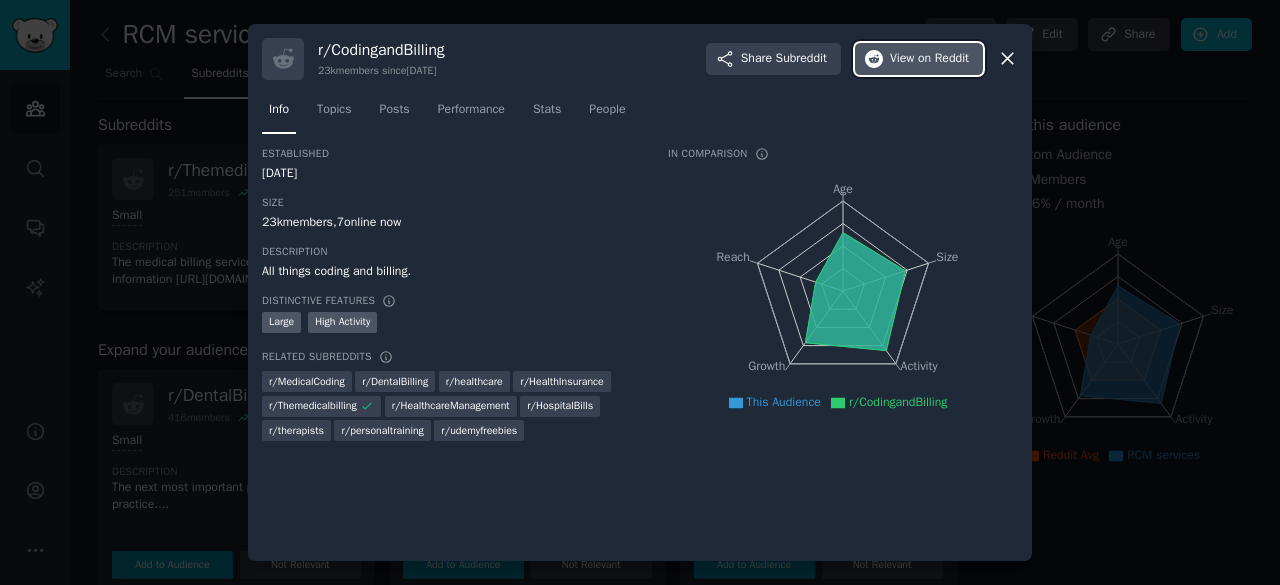 click on "View  on Reddit" at bounding box center [919, 59] 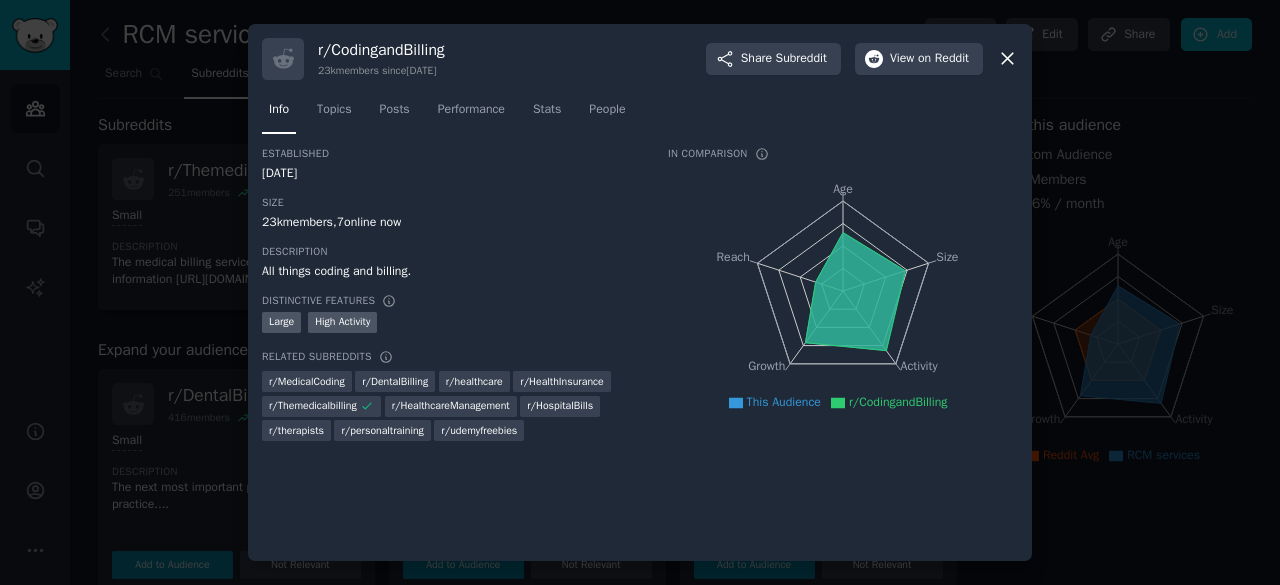 click 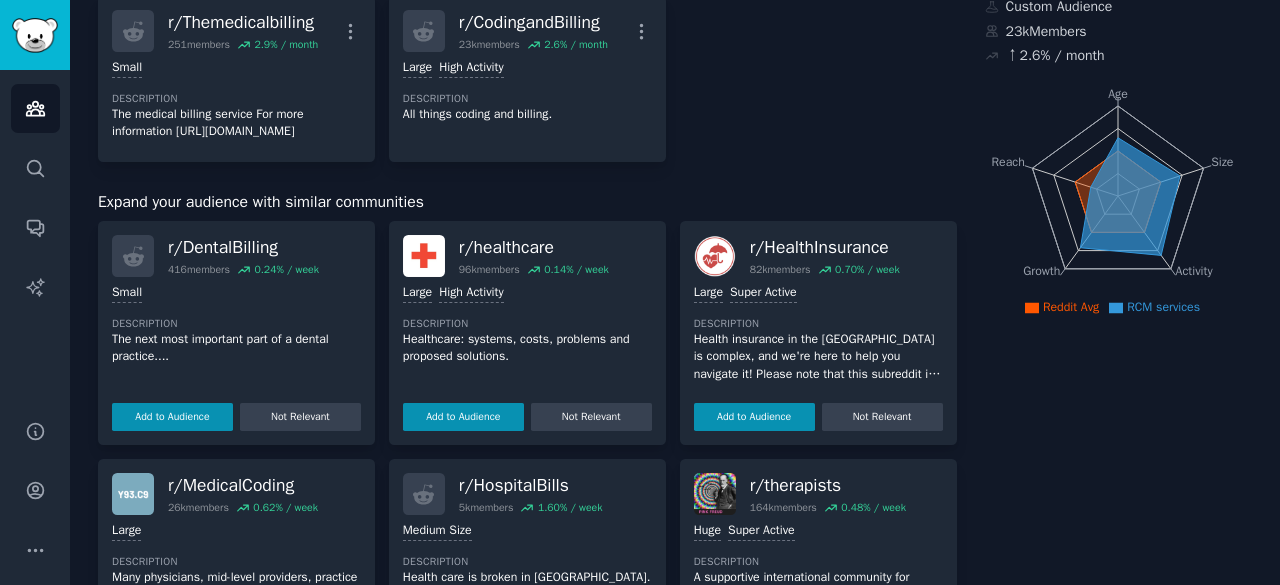 scroll, scrollTop: 0, scrollLeft: 0, axis: both 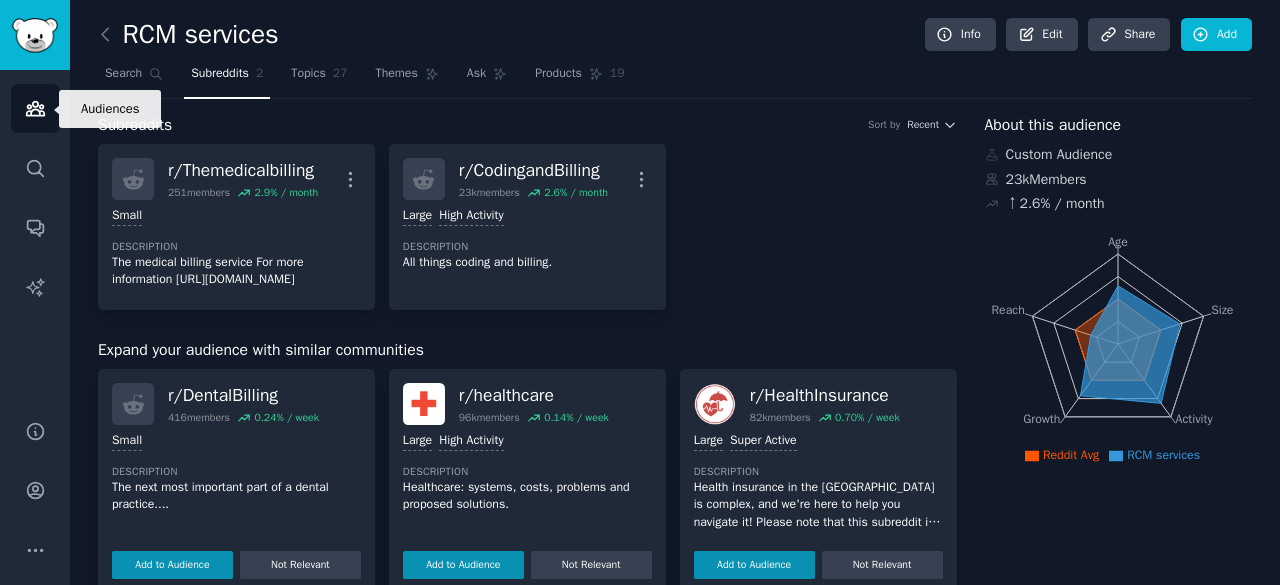 click 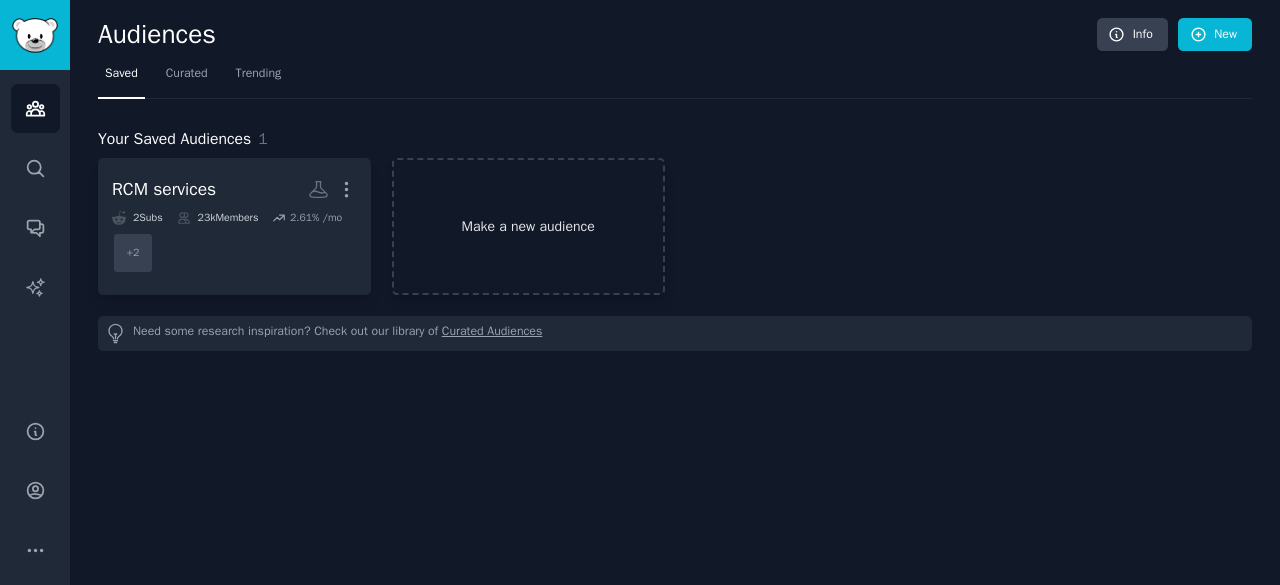 click on "Make a new audience" at bounding box center [528, 226] 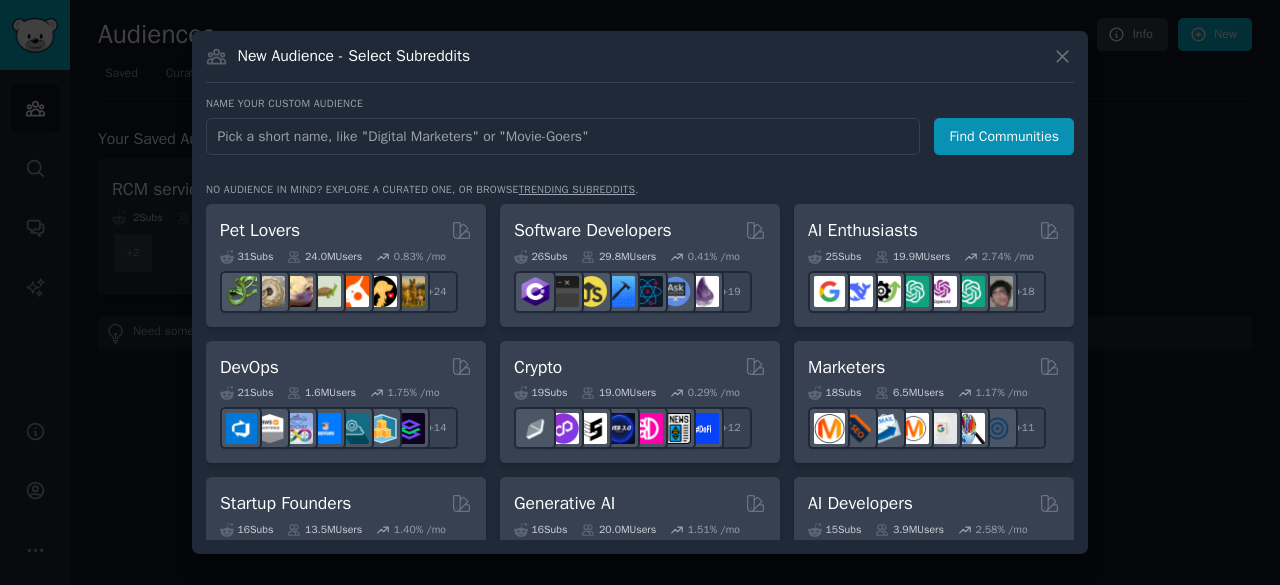 click at bounding box center [563, 136] 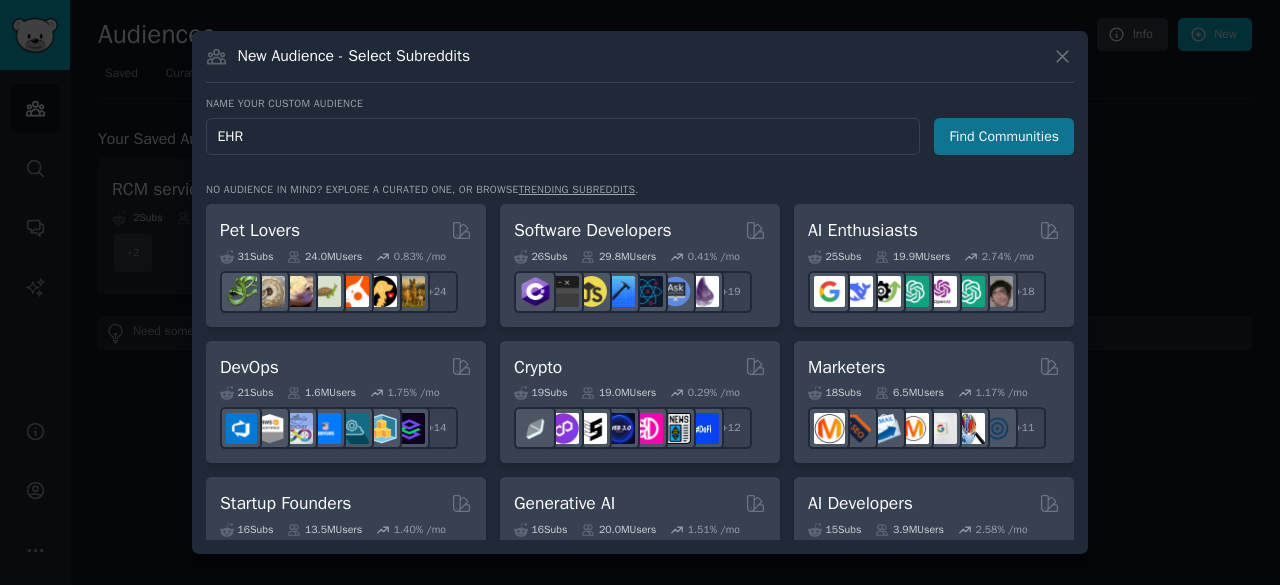 type on "EHR" 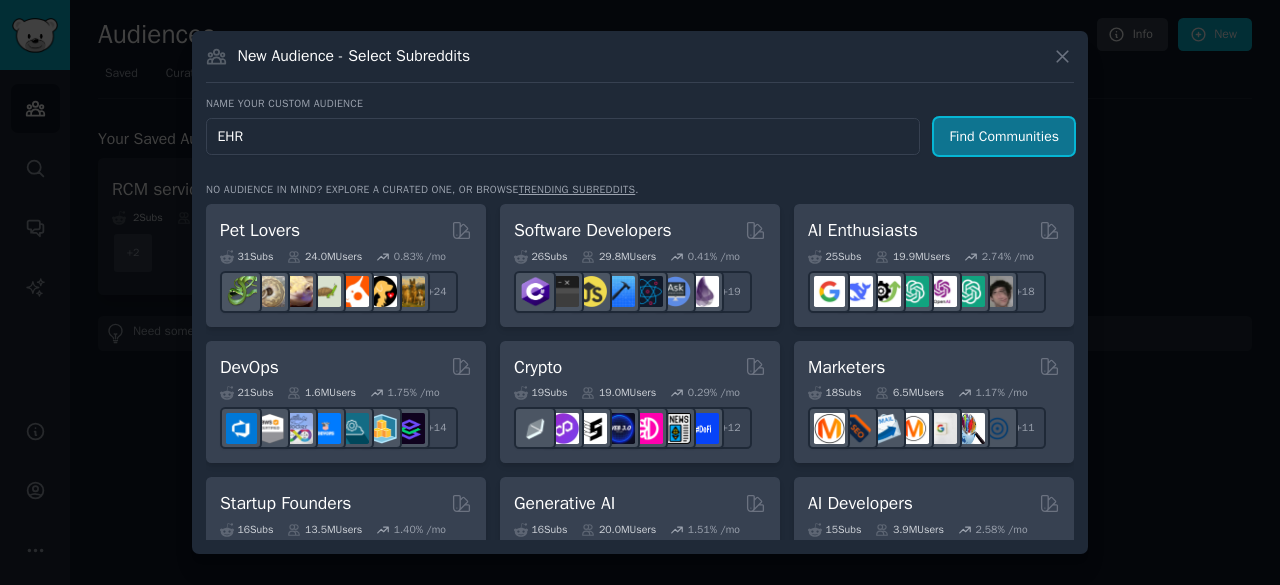 click on "Find Communities" at bounding box center [1004, 136] 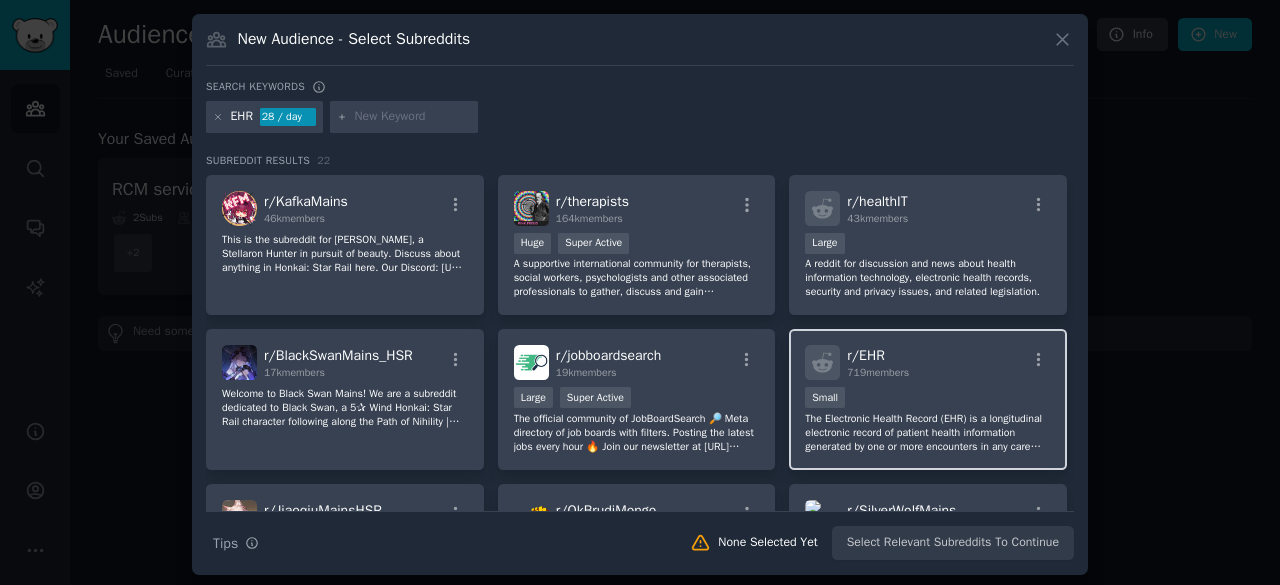 click on "r/ EHR 719  members" at bounding box center (928, 362) 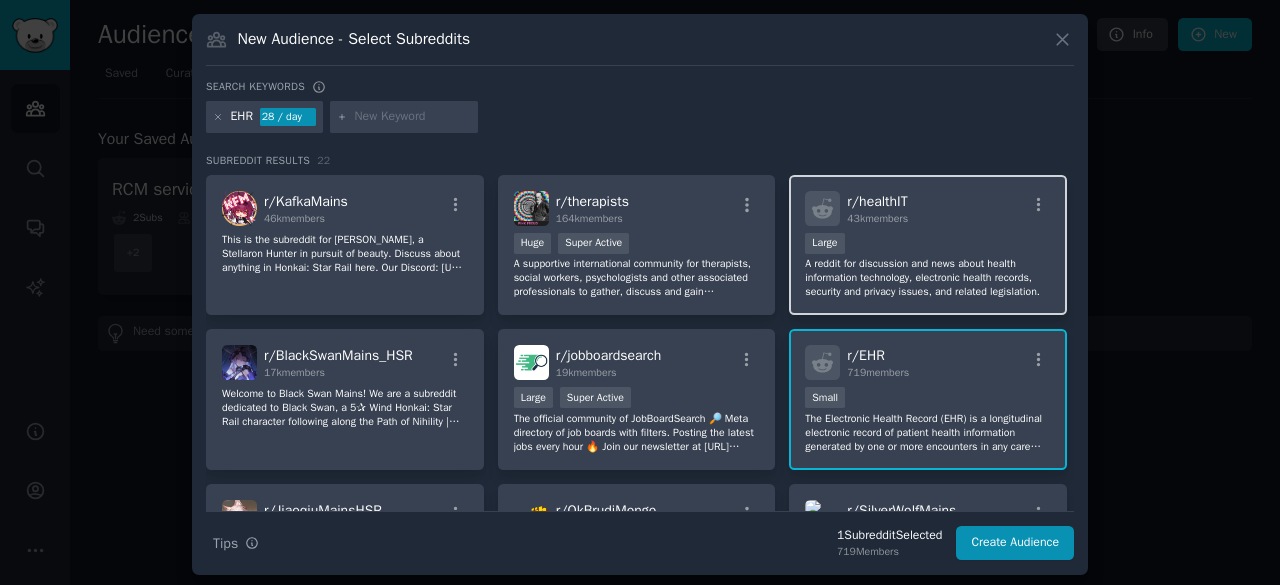 click on "A reddit for discussion and news about health information technology, electronic health records, security and privacy issues, and related legislation." at bounding box center (928, 278) 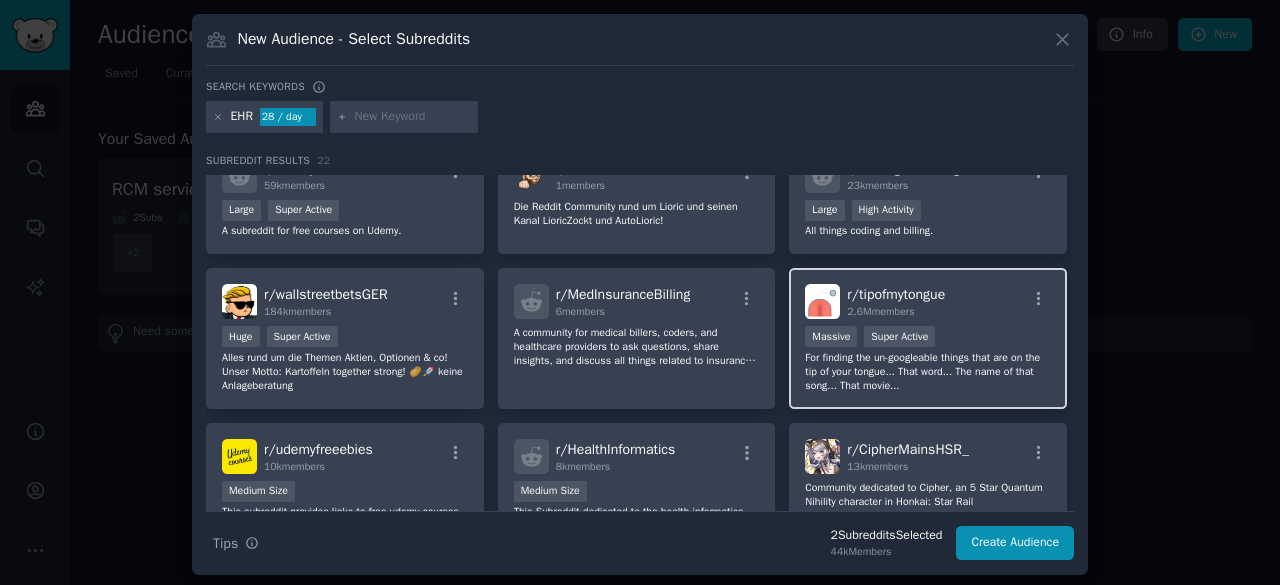 scroll, scrollTop: 552, scrollLeft: 0, axis: vertical 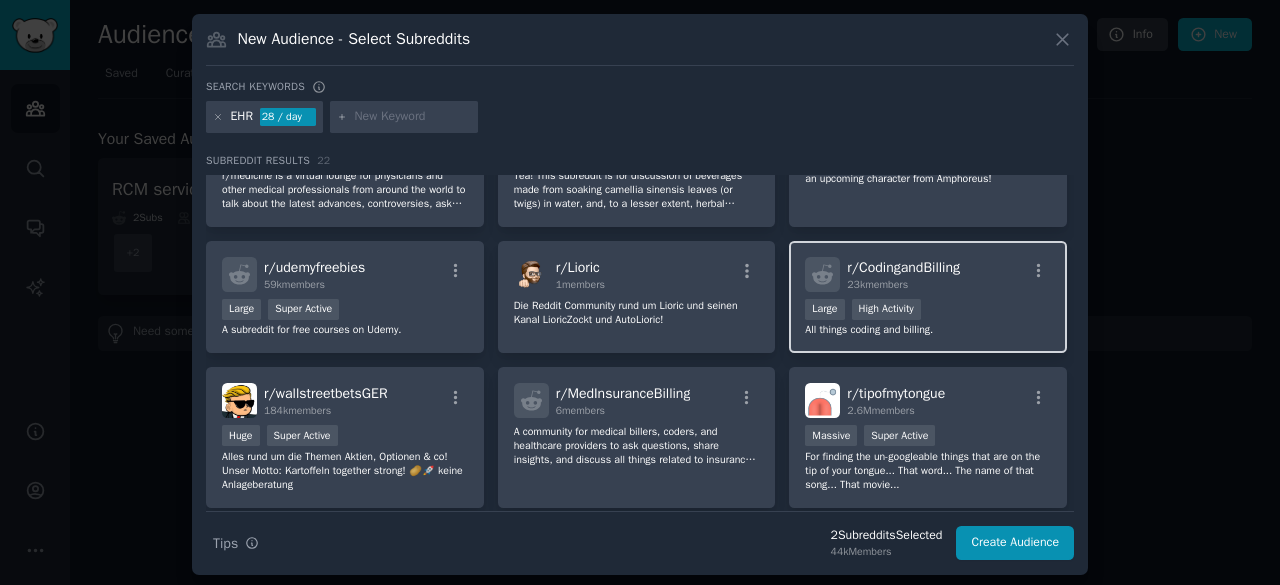 click on "r/ CodingandBilling 23k  members >= 80th percentile for submissions / day Large High Activity All things coding and billing." at bounding box center [928, 297] 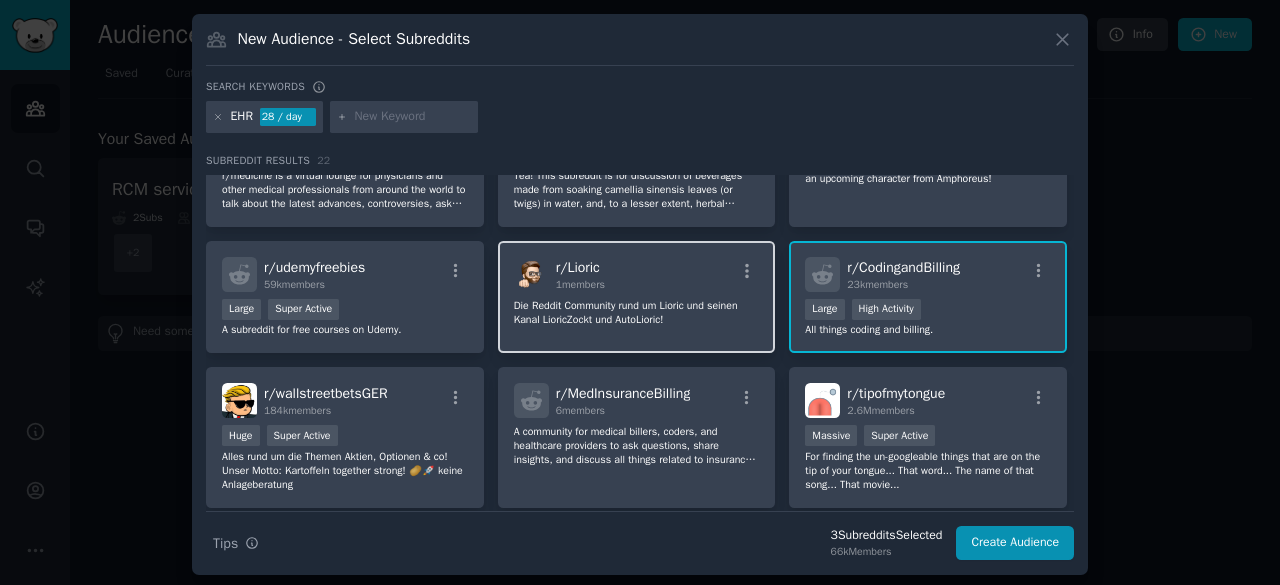 scroll, scrollTop: 752, scrollLeft: 0, axis: vertical 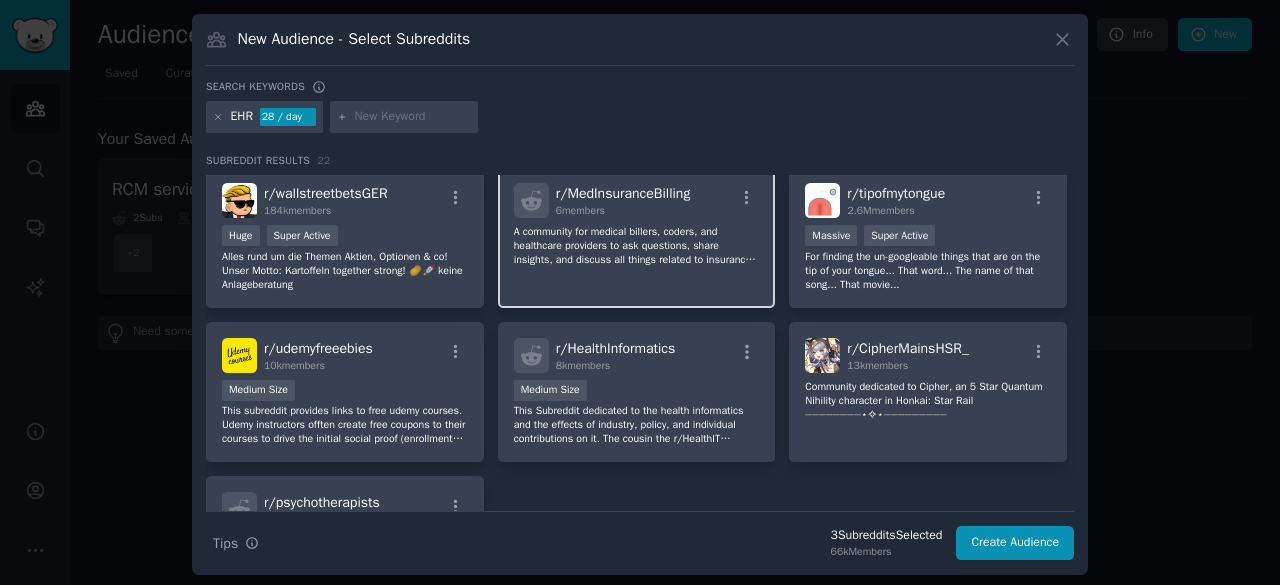 click on "r/ MedInsuranceBilling 6  members A community for medical billers, coders, and healthcare providers to ask questions, share insights, and discuss all things related to insurance billing, coding, and credentialing. Whether you're a pro or just starting out, join the conversation and help each other navigate the complex world of medical insurance!" at bounding box center (637, 237) 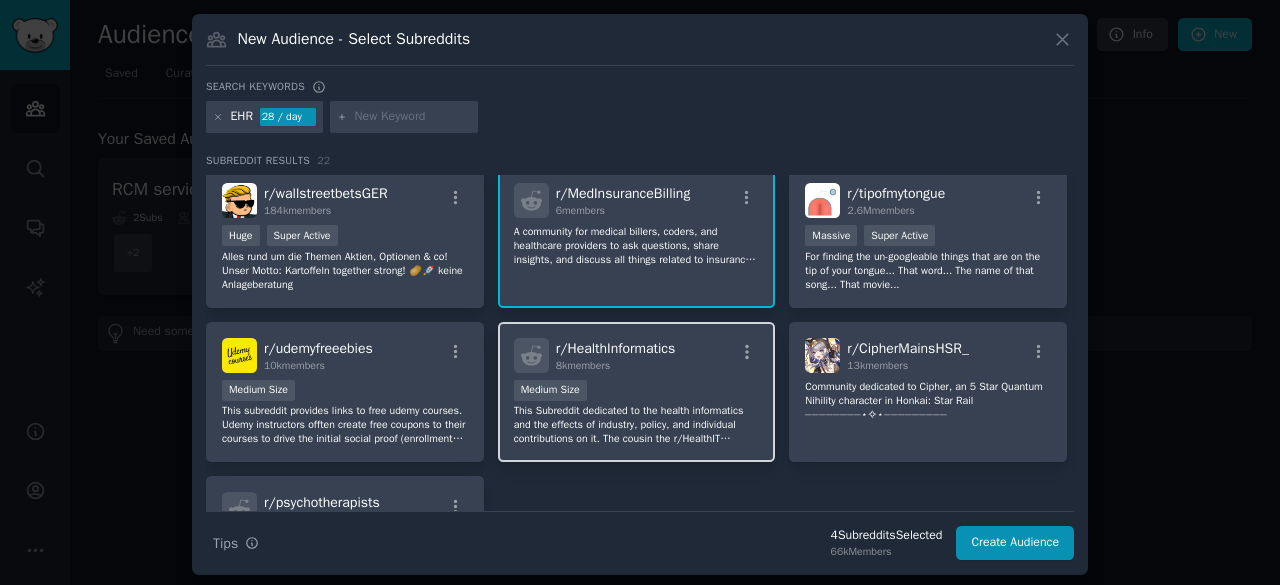 click on "This Subreddit dedicated to the health informatics and the effects of industry, policy, and individual contributions on it. The cousin the r/HealthIT subreddit, this sub focuses on the specific nuances behind the education, training, career and professional life of the health informatician. Relevant news and discussion of health informatics are also welcome." at bounding box center (637, 425) 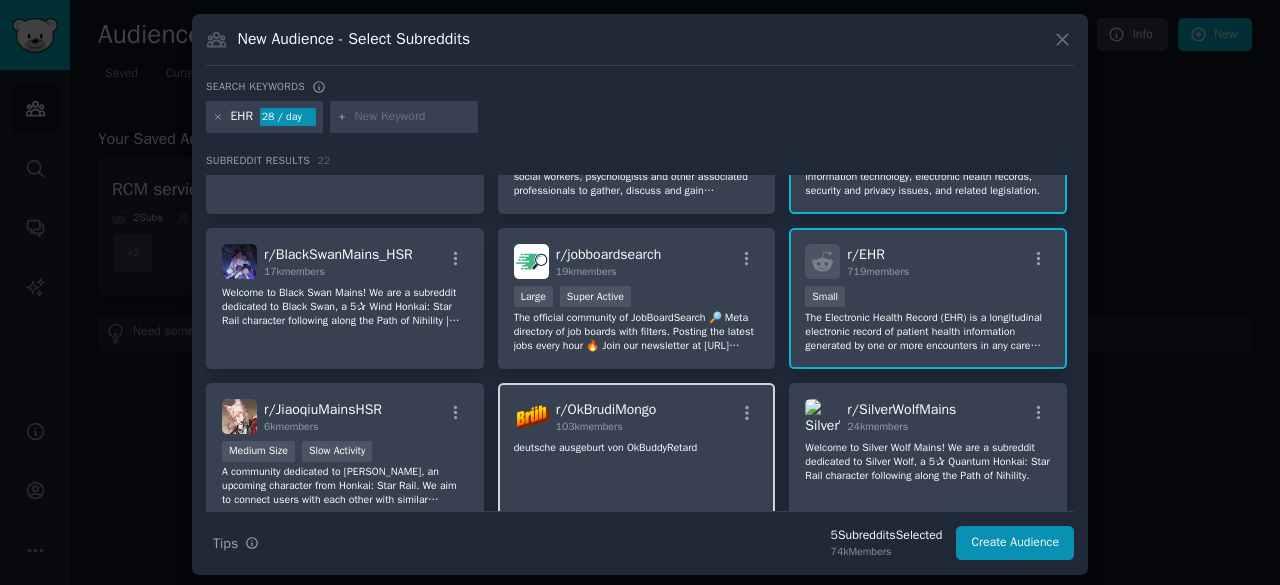 scroll, scrollTop: 200, scrollLeft: 0, axis: vertical 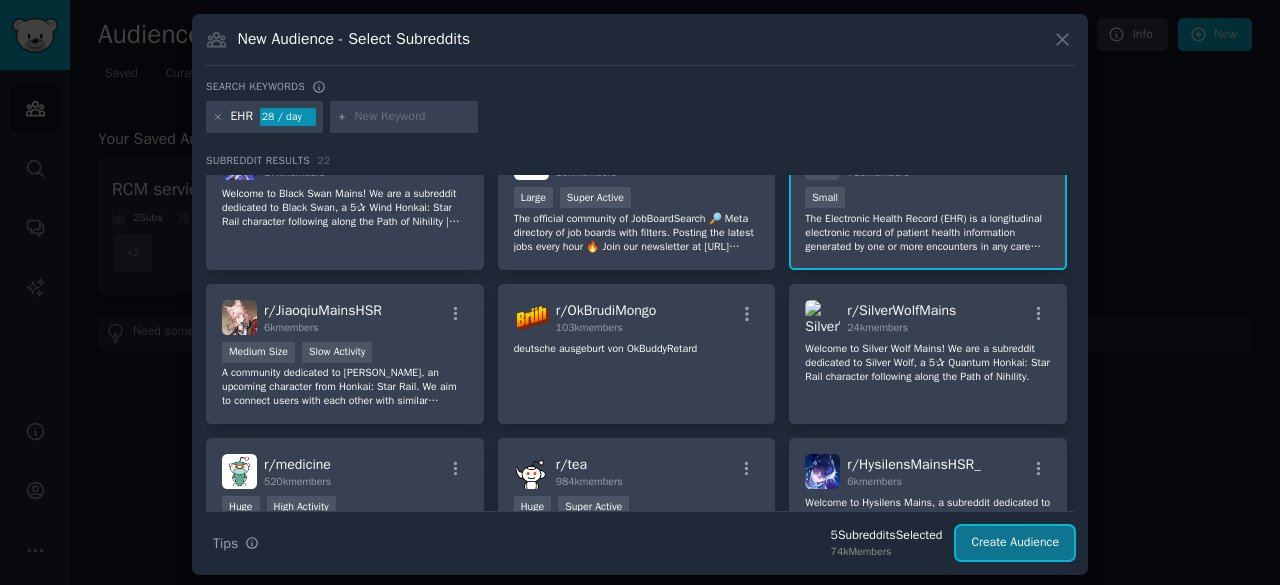 click on "Create Audience" at bounding box center [1015, 543] 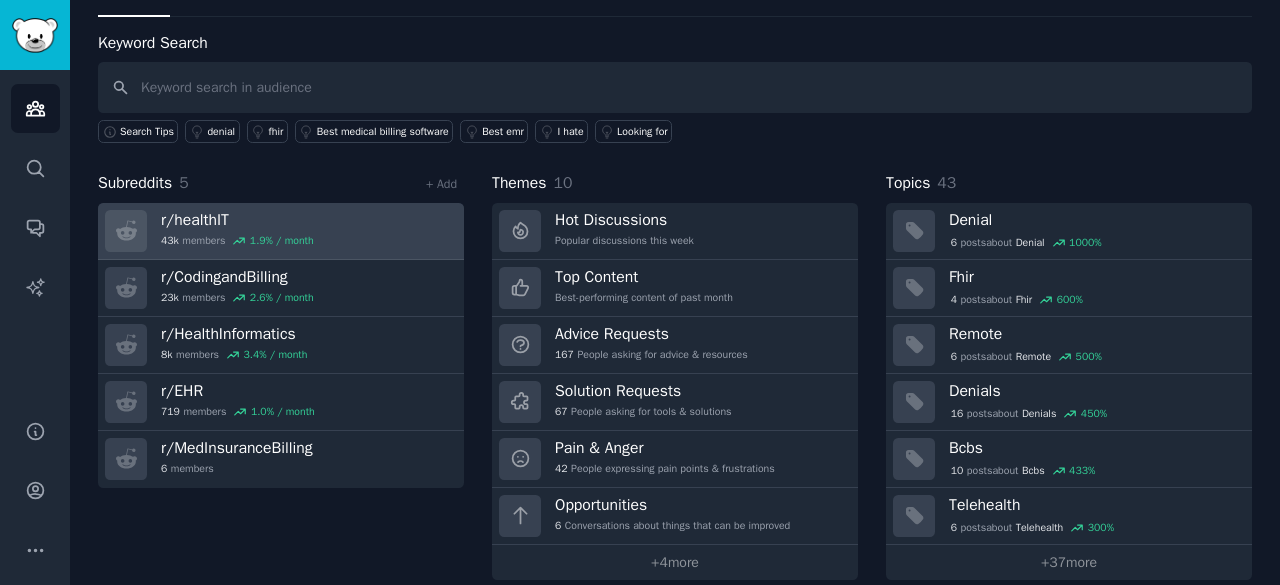 scroll, scrollTop: 100, scrollLeft: 0, axis: vertical 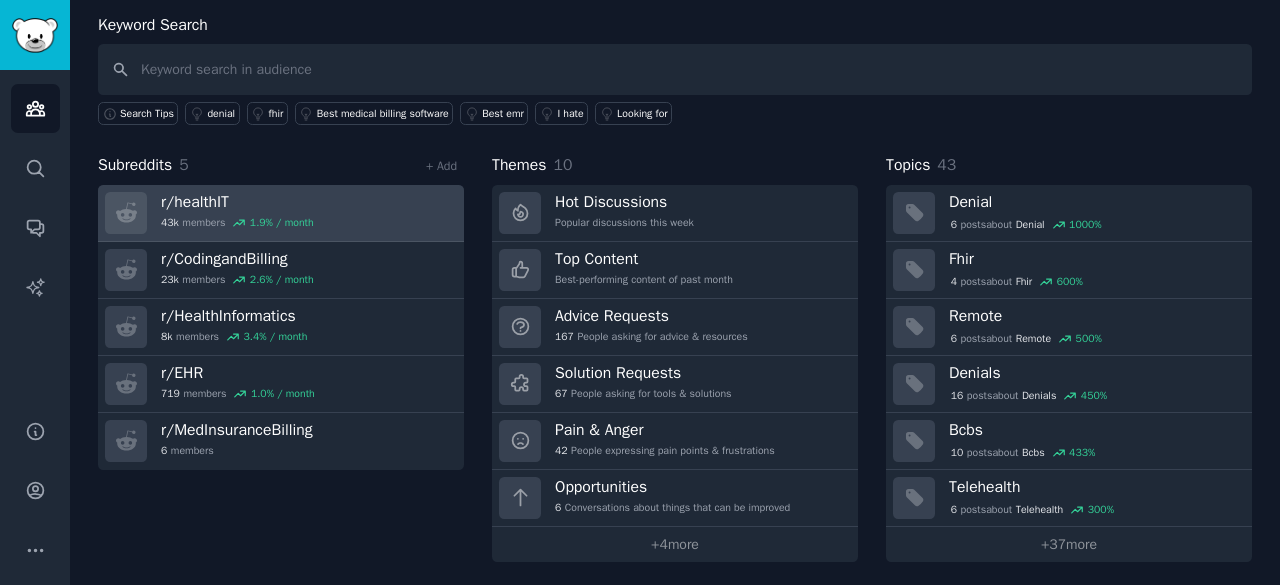 click on "r/ healthIT" at bounding box center (237, 202) 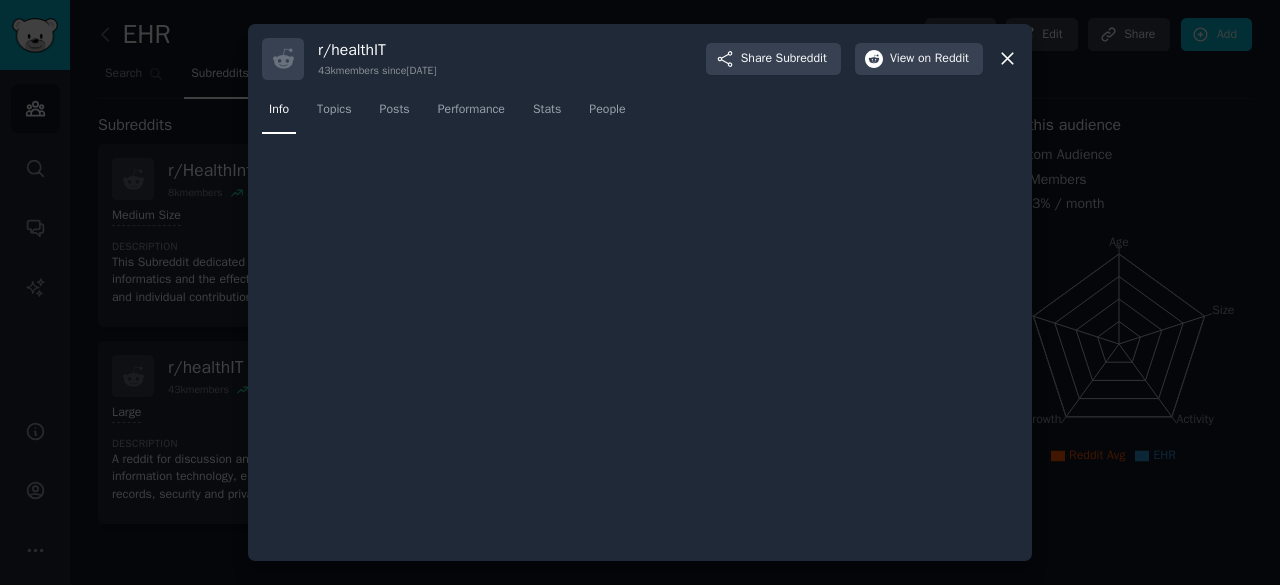 scroll, scrollTop: 0, scrollLeft: 0, axis: both 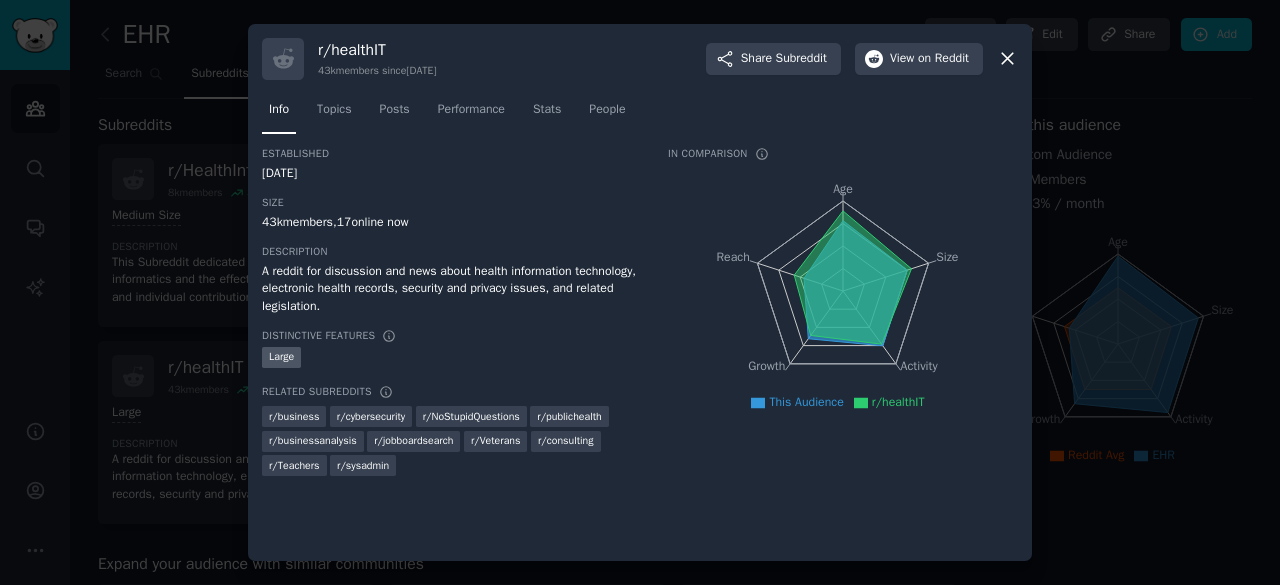 click 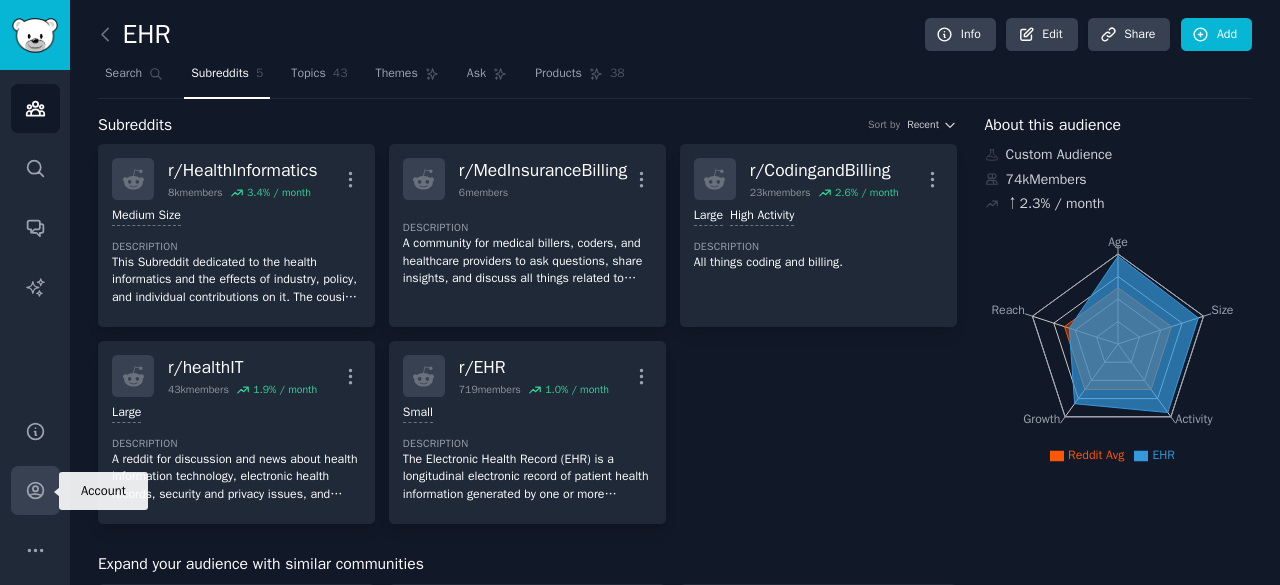 click 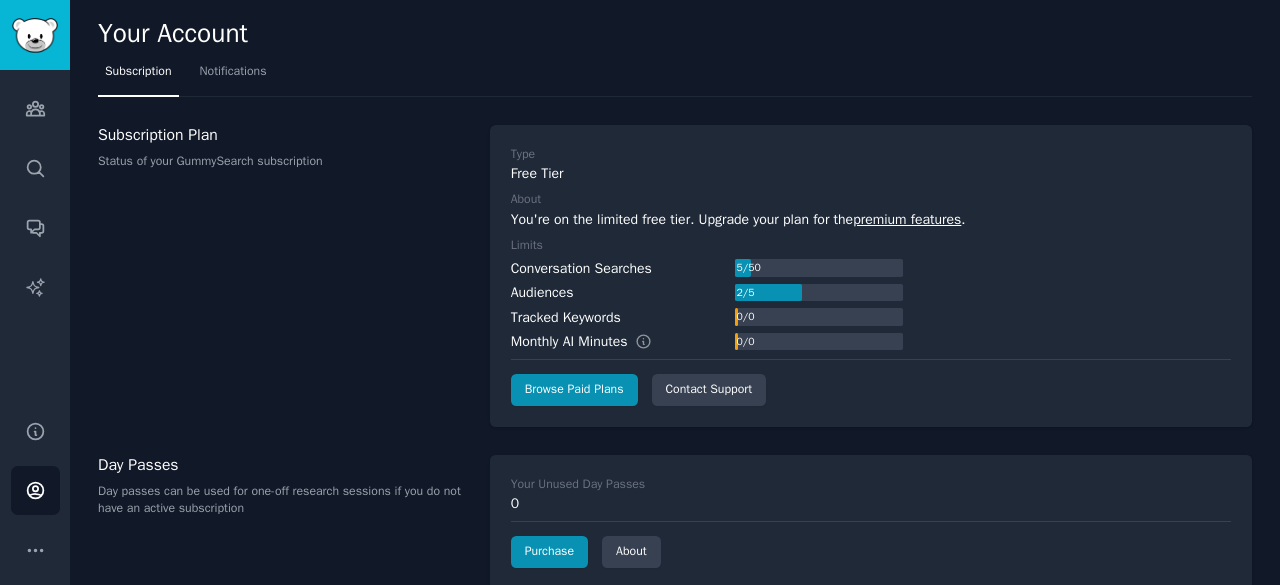 click on "You're on the limited free tier. Upgrade your plan for the  premium features ." at bounding box center [871, 219] 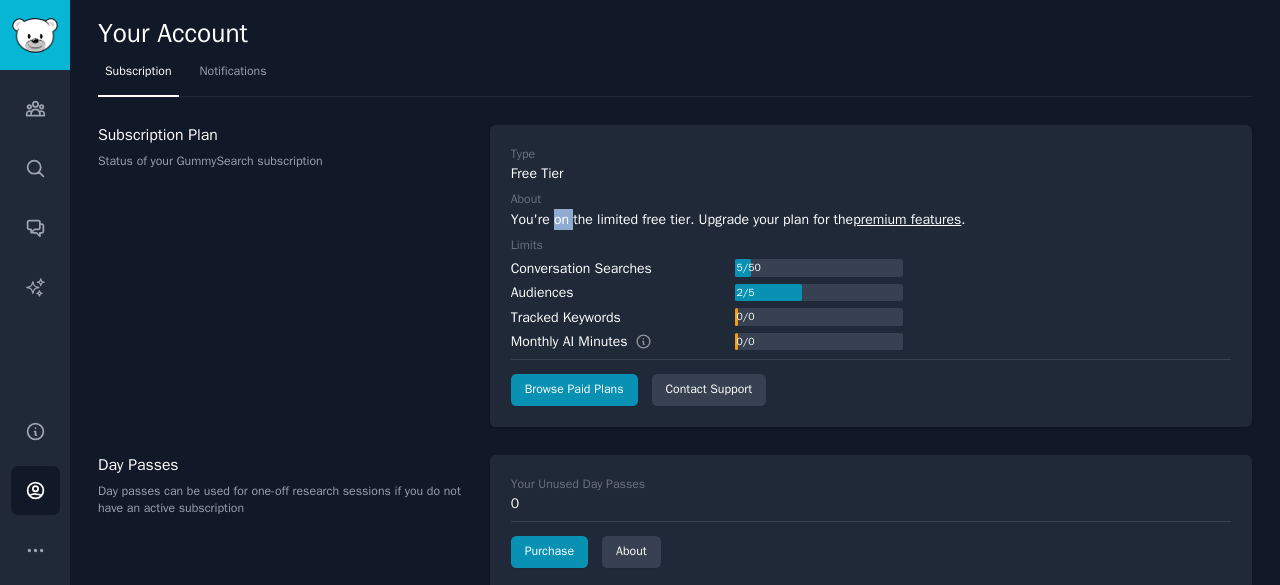 click on "You're on the limited free tier. Upgrade your plan for the  premium features ." at bounding box center [871, 219] 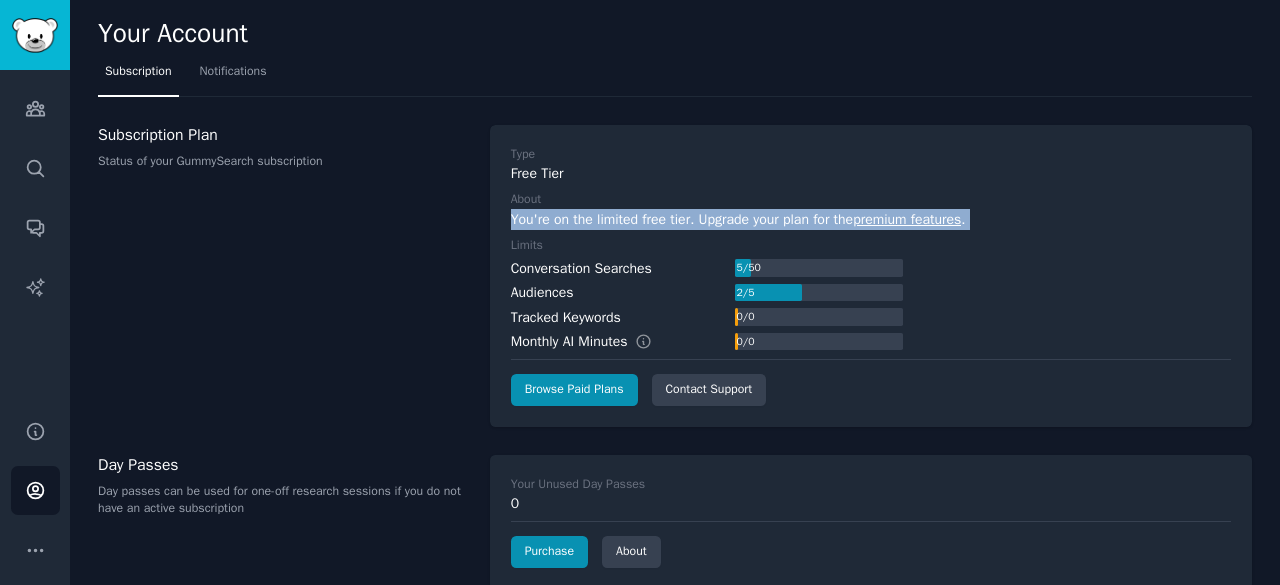click on "You're on the limited free tier. Upgrade your plan for the  premium features ." at bounding box center (871, 219) 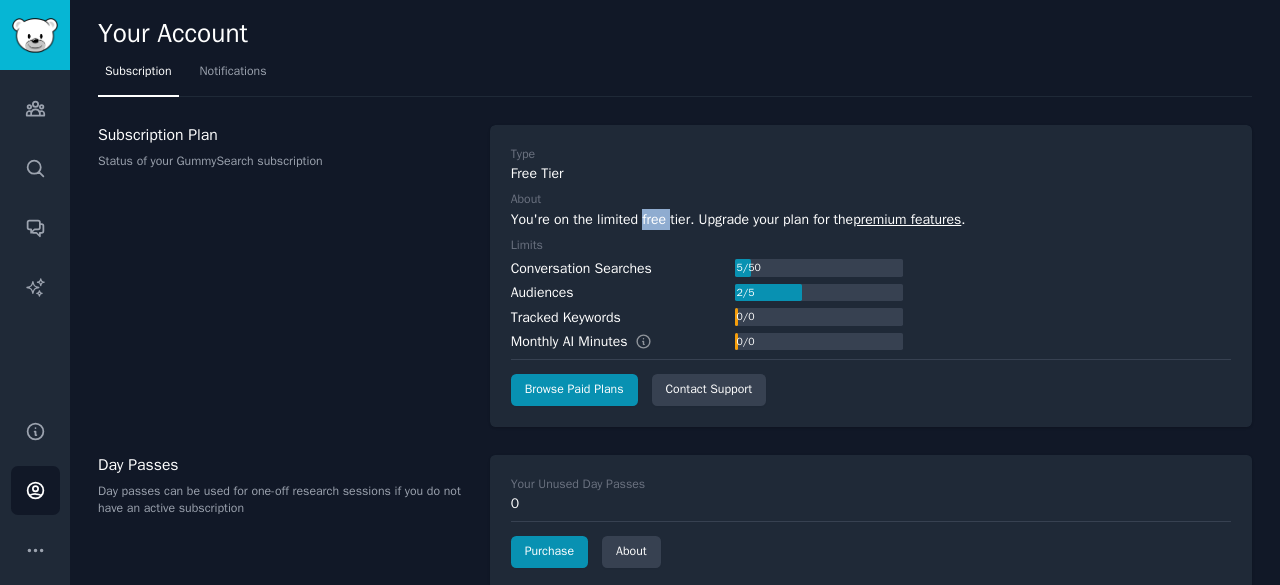 click on "You're on the limited free tier. Upgrade your plan for the  premium features ." at bounding box center (871, 219) 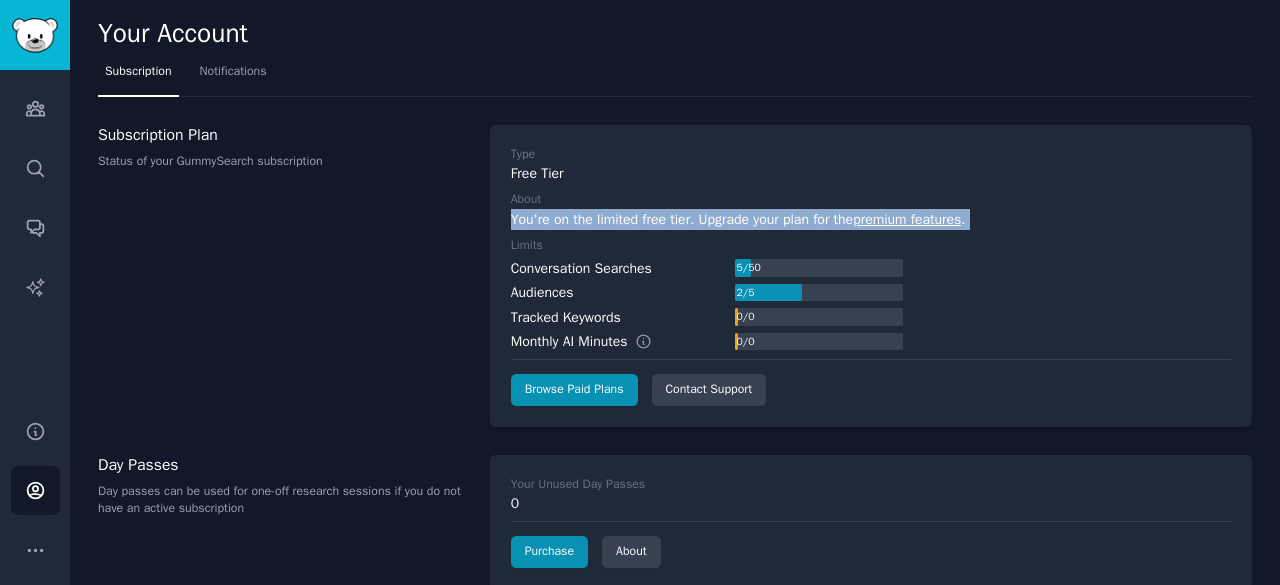 click on "You're on the limited free tier. Upgrade your plan for the  premium features ." at bounding box center [871, 219] 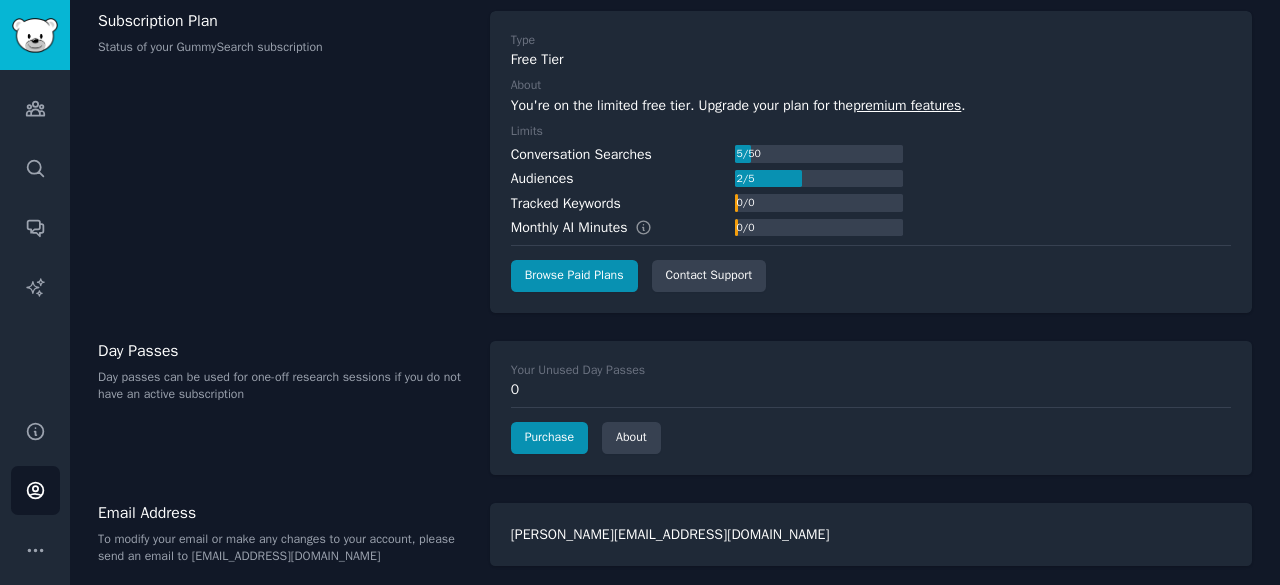 scroll, scrollTop: 121, scrollLeft: 0, axis: vertical 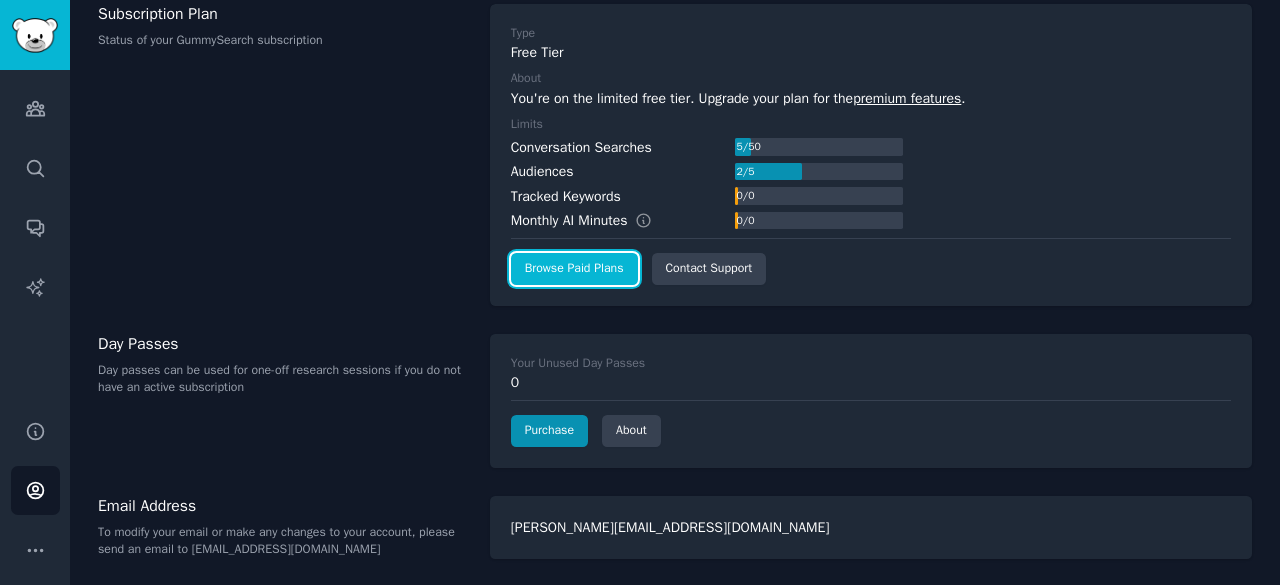click on "Browse Paid Plans" at bounding box center [574, 269] 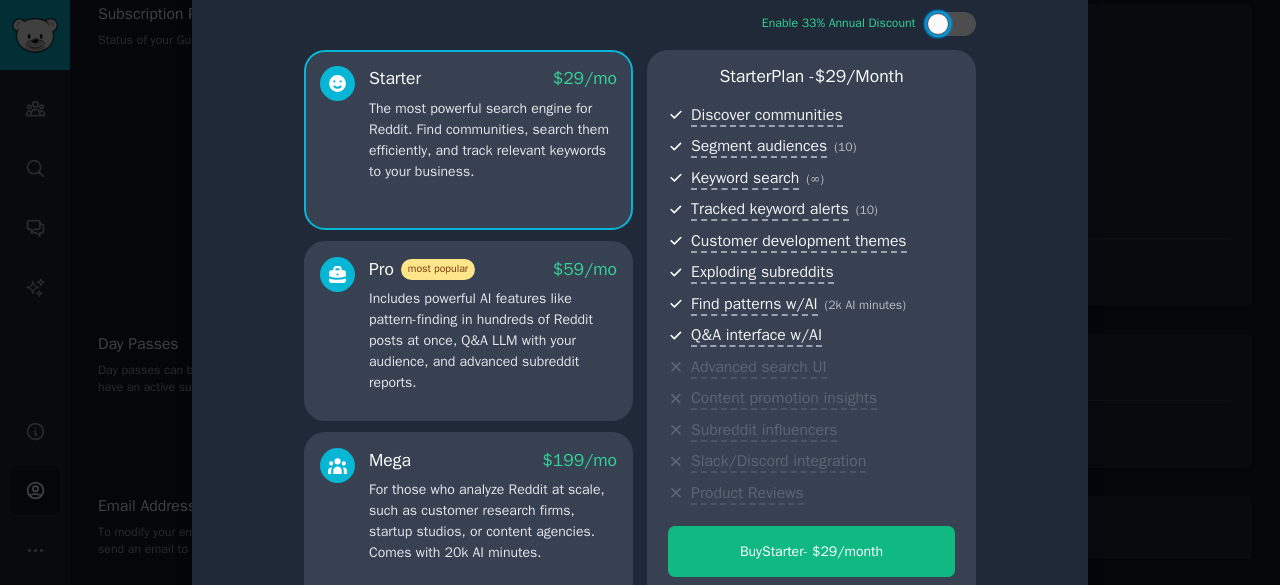 scroll, scrollTop: 0, scrollLeft: 0, axis: both 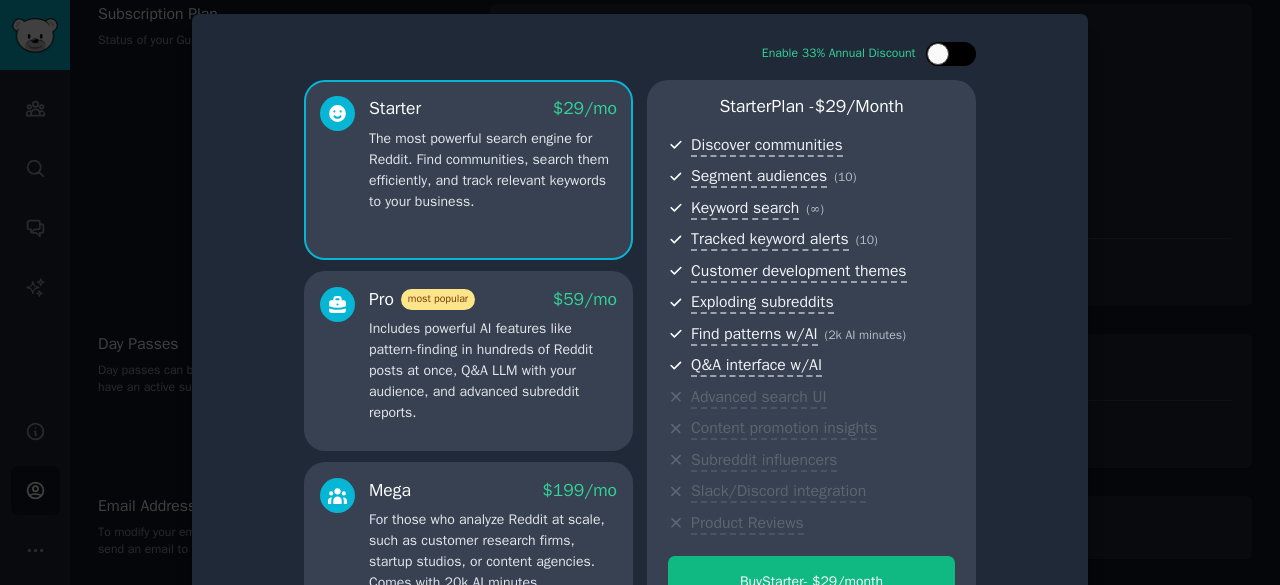 click at bounding box center [961, 54] 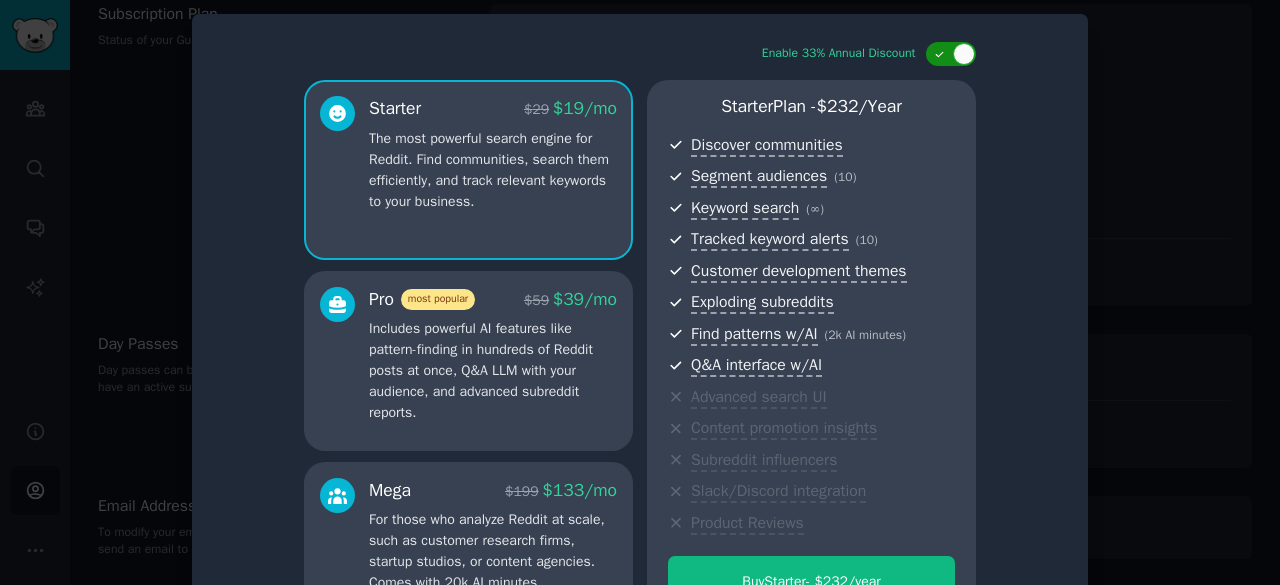 click at bounding box center [951, 54] 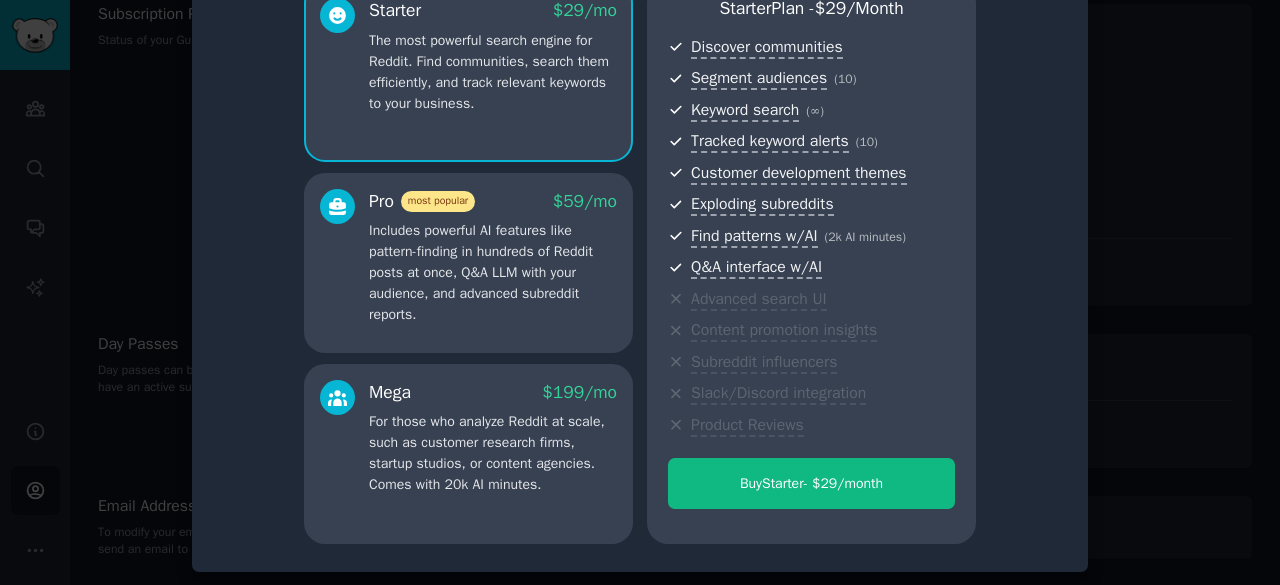 scroll, scrollTop: 0, scrollLeft: 0, axis: both 